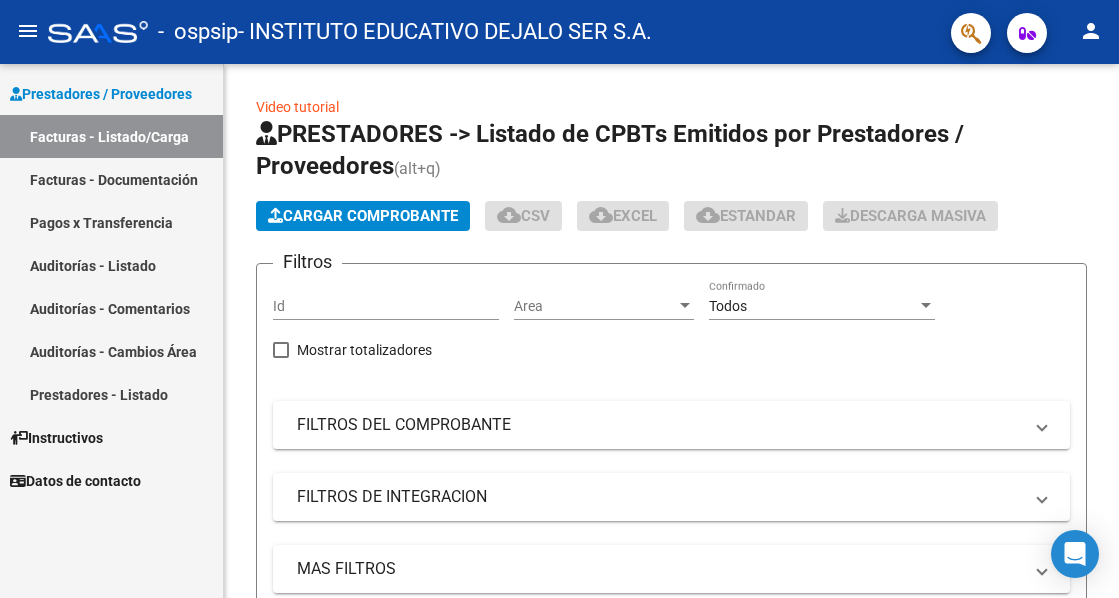 scroll, scrollTop: 0, scrollLeft: 0, axis: both 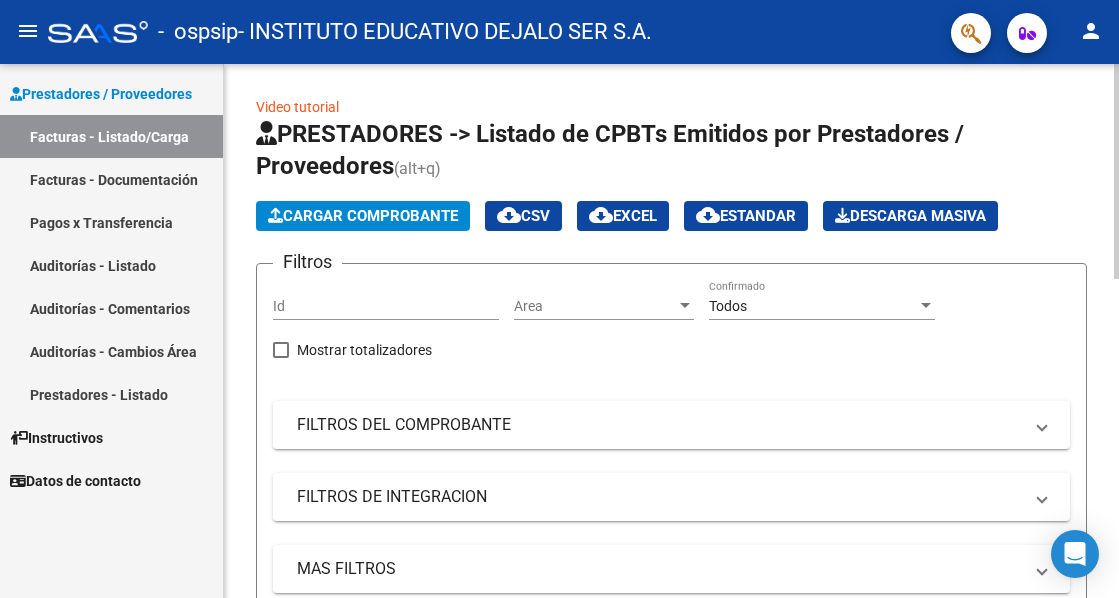 click on "Cargar Comprobante" 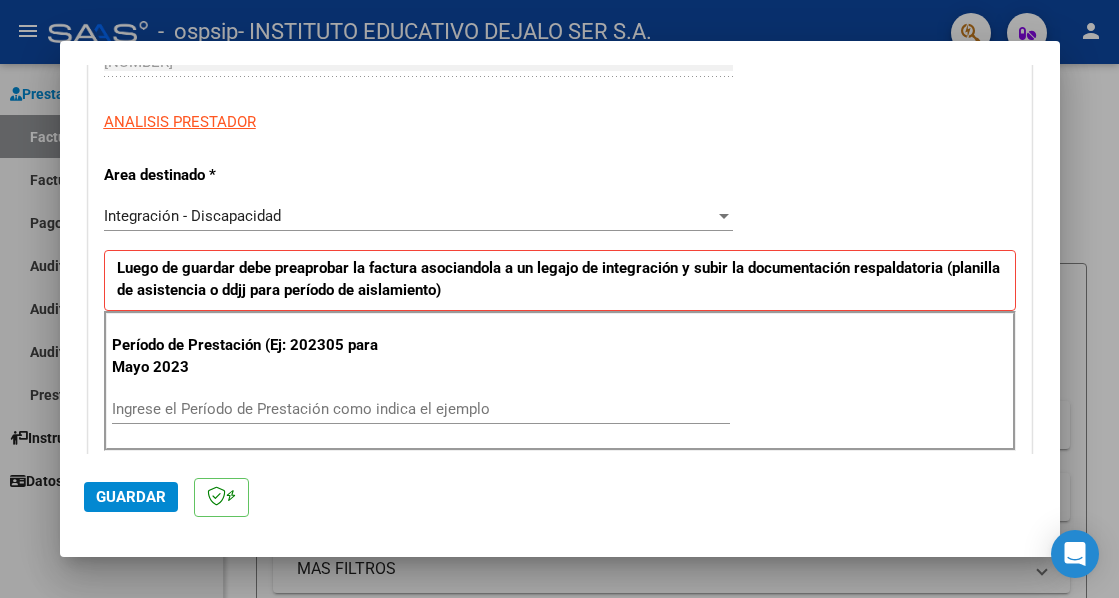 scroll, scrollTop: 400, scrollLeft: 0, axis: vertical 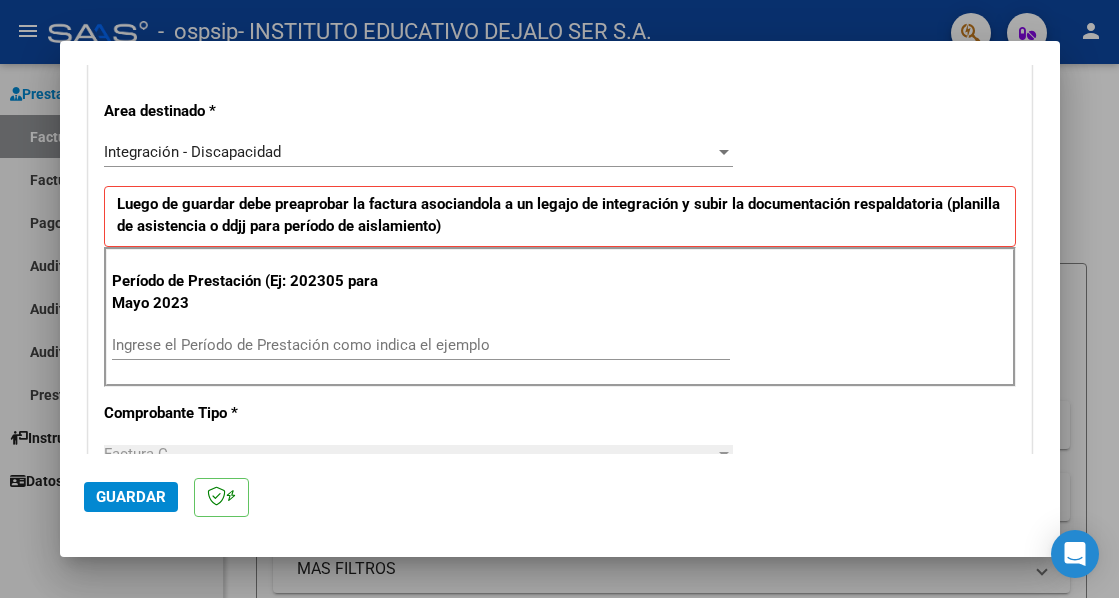click on "Ingrese el Período de Prestación como indica el ejemplo" at bounding box center [421, 345] 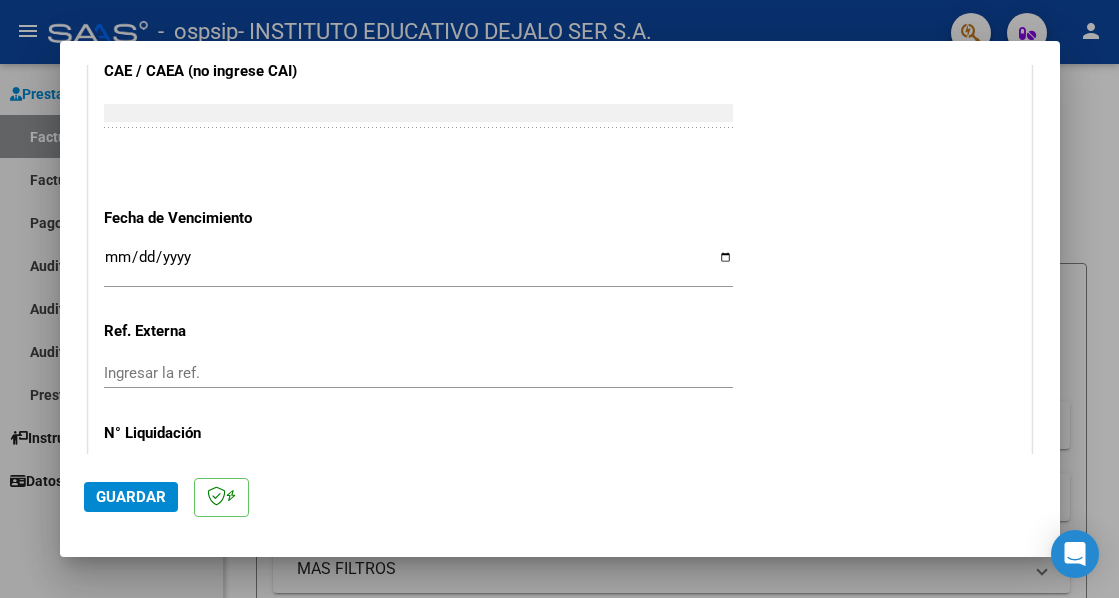 scroll, scrollTop: 1200, scrollLeft: 0, axis: vertical 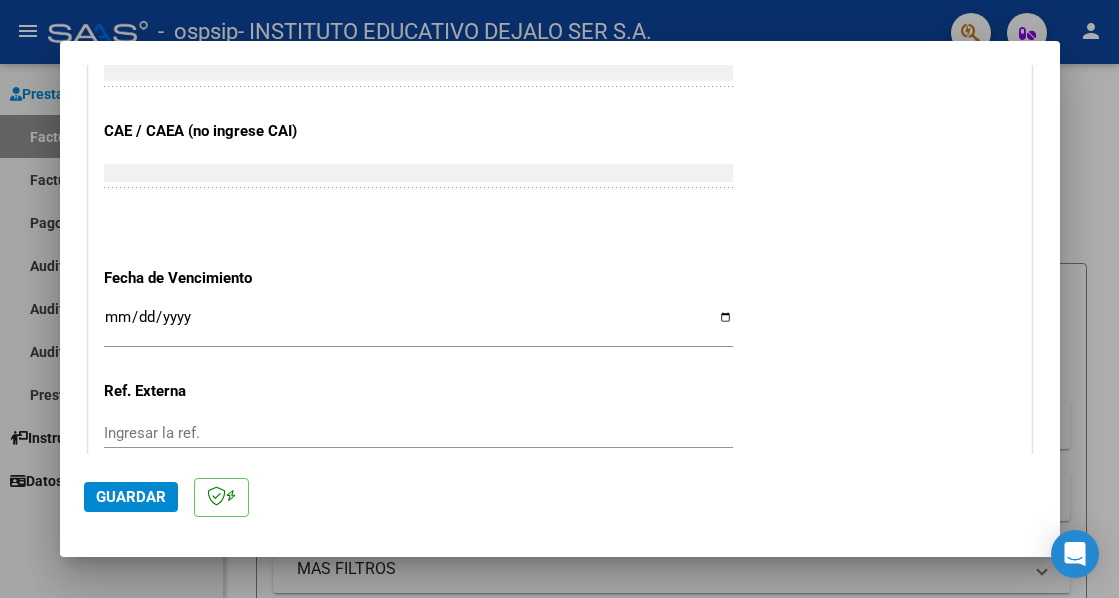 type on "202507" 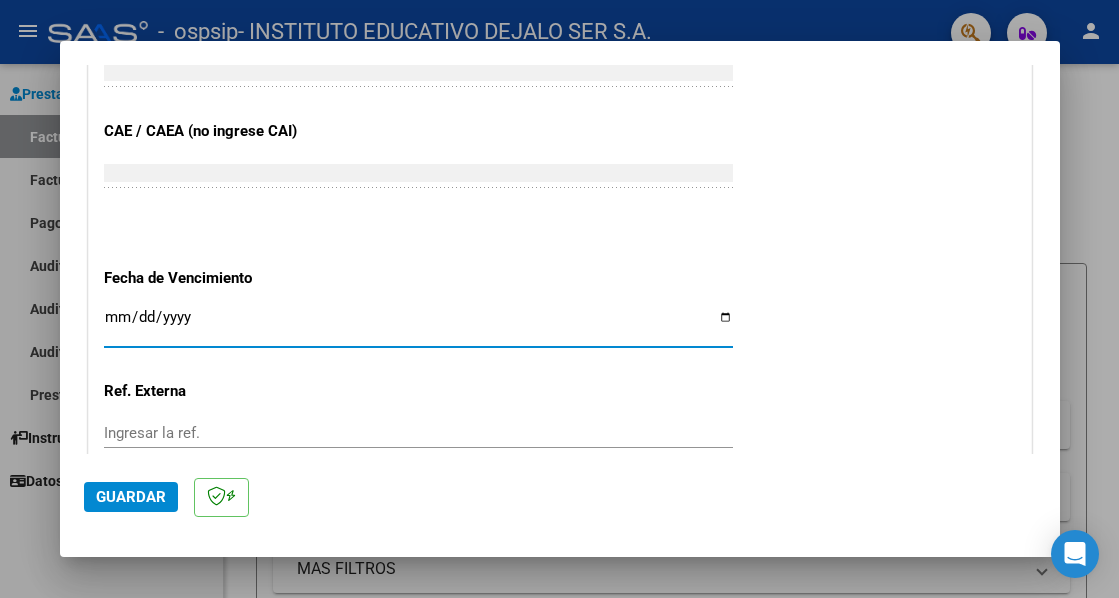 click on "Ingresar la fecha" at bounding box center (418, 325) 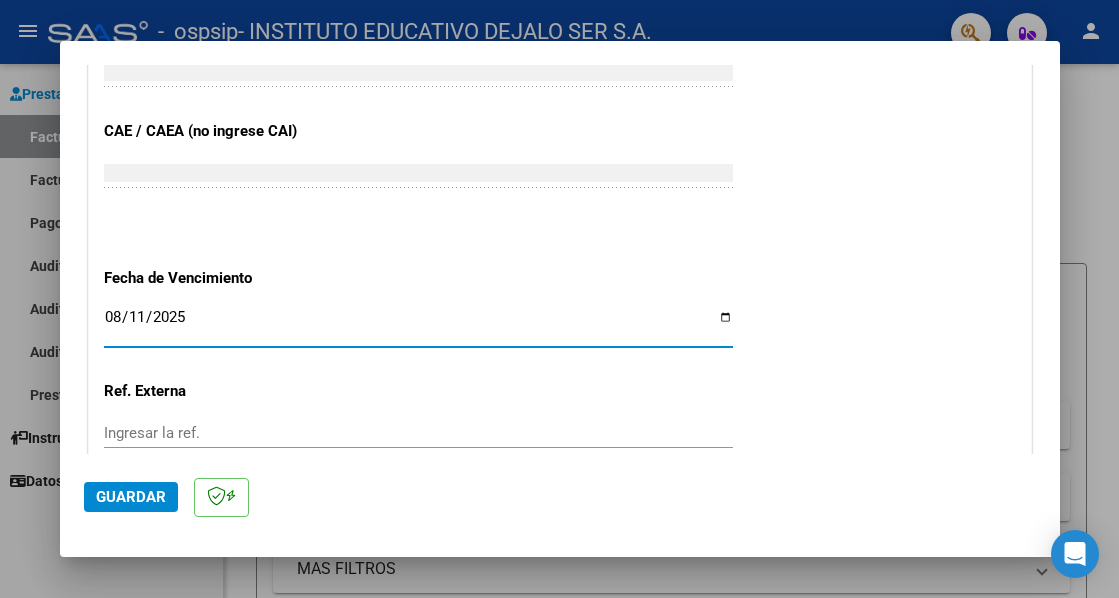 type on "2025-08-11" 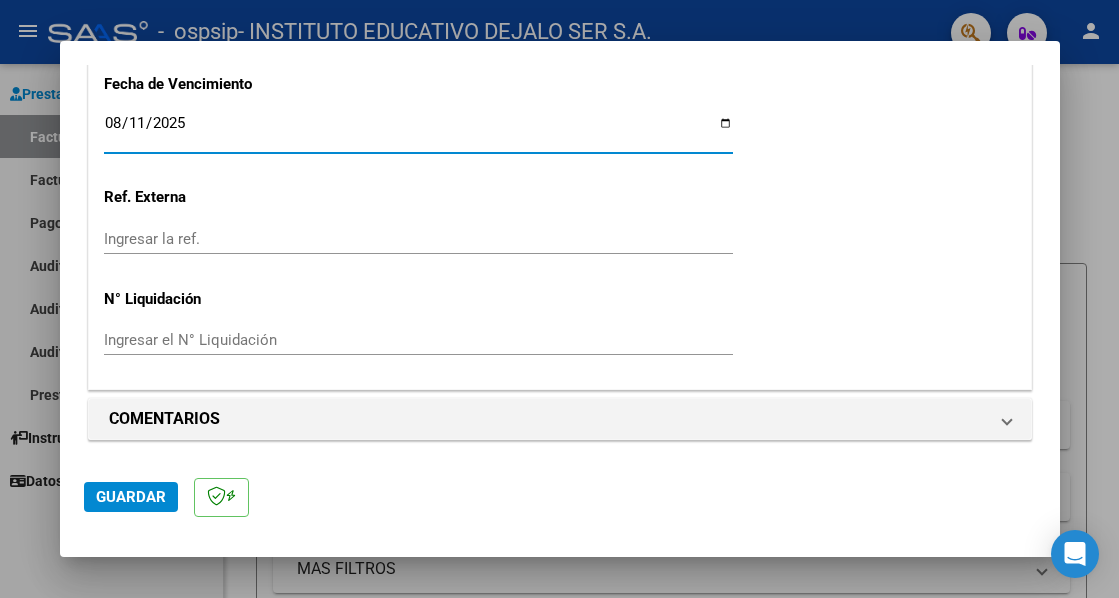 scroll, scrollTop: 1395, scrollLeft: 0, axis: vertical 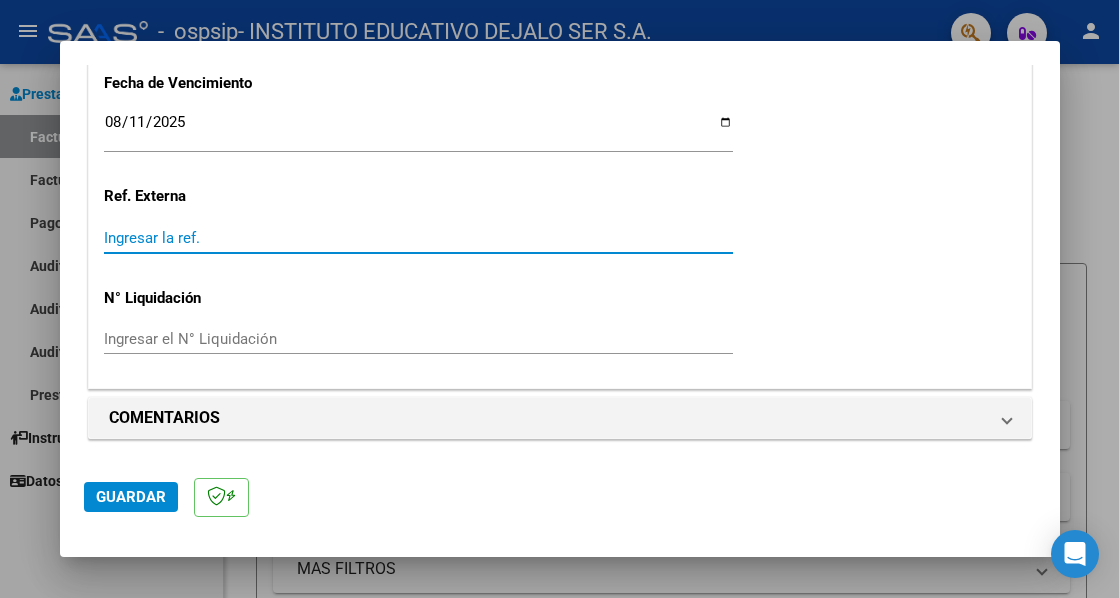 click on "Ingresar la ref." at bounding box center [418, 238] 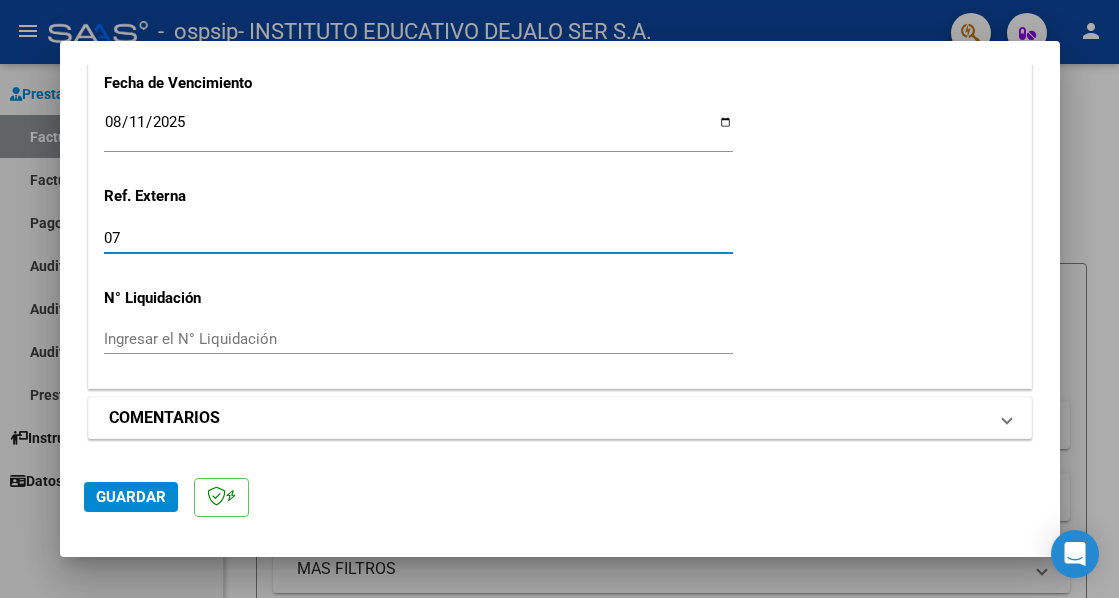type on "07" 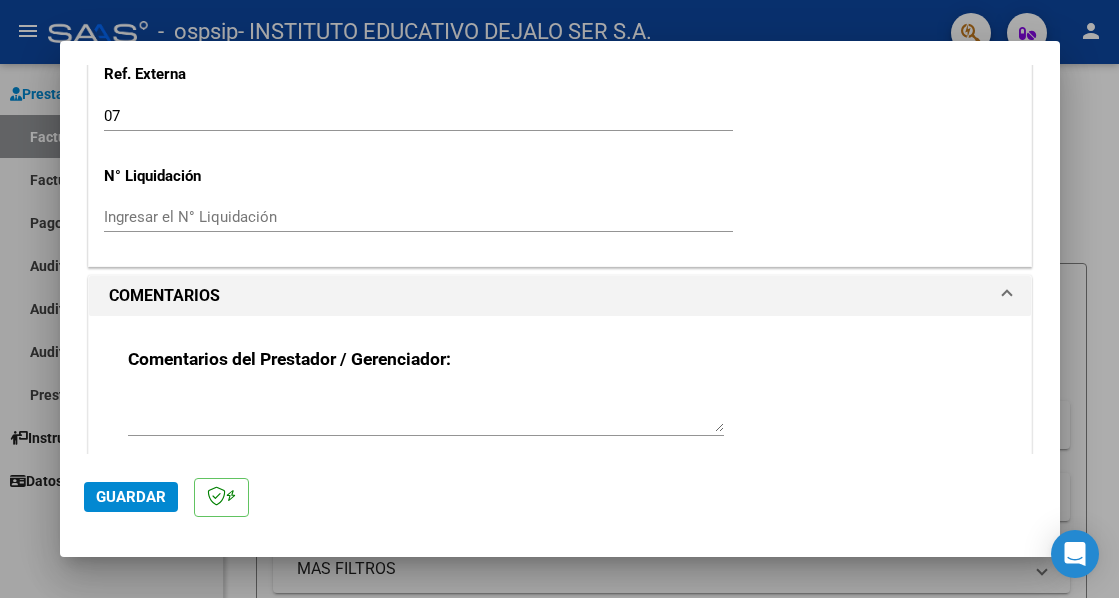 scroll, scrollTop: 1587, scrollLeft: 0, axis: vertical 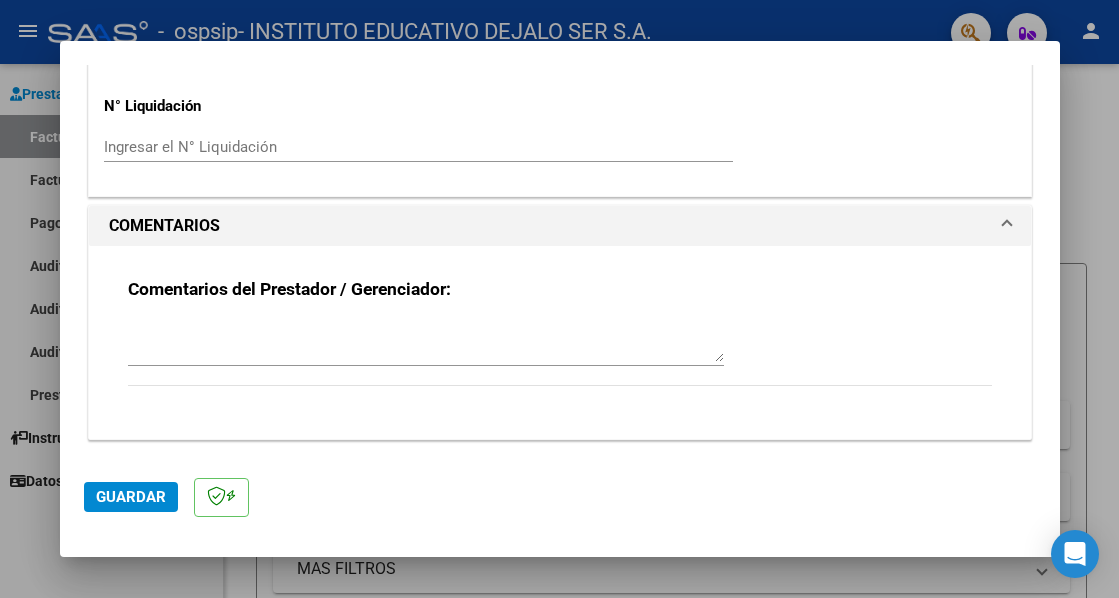 click at bounding box center [426, 342] 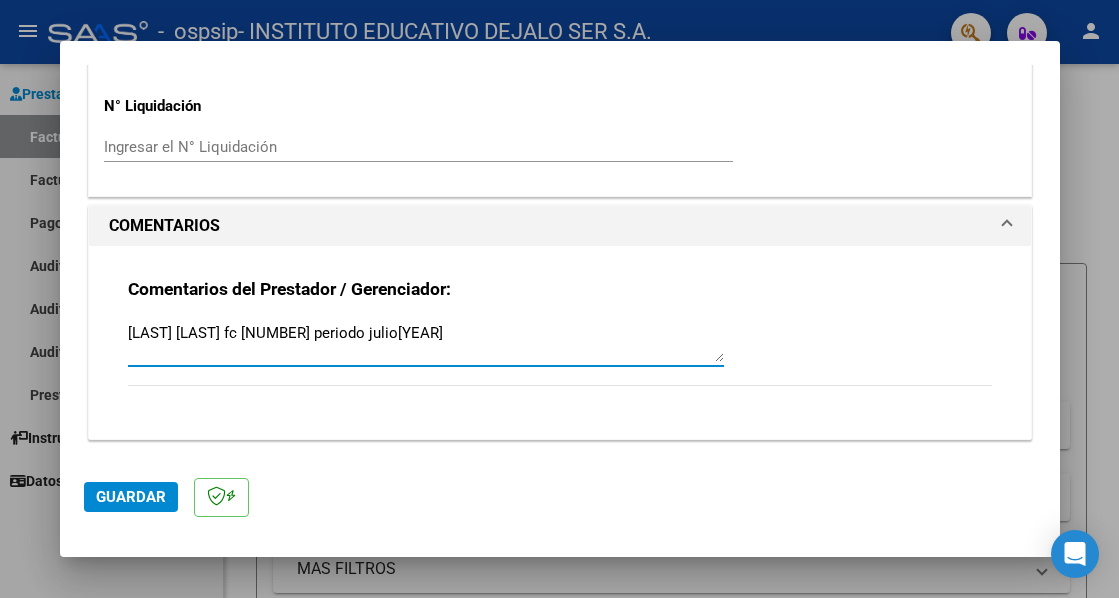 type on "Benitez Rebeca fc 20452 periodo julio2025" 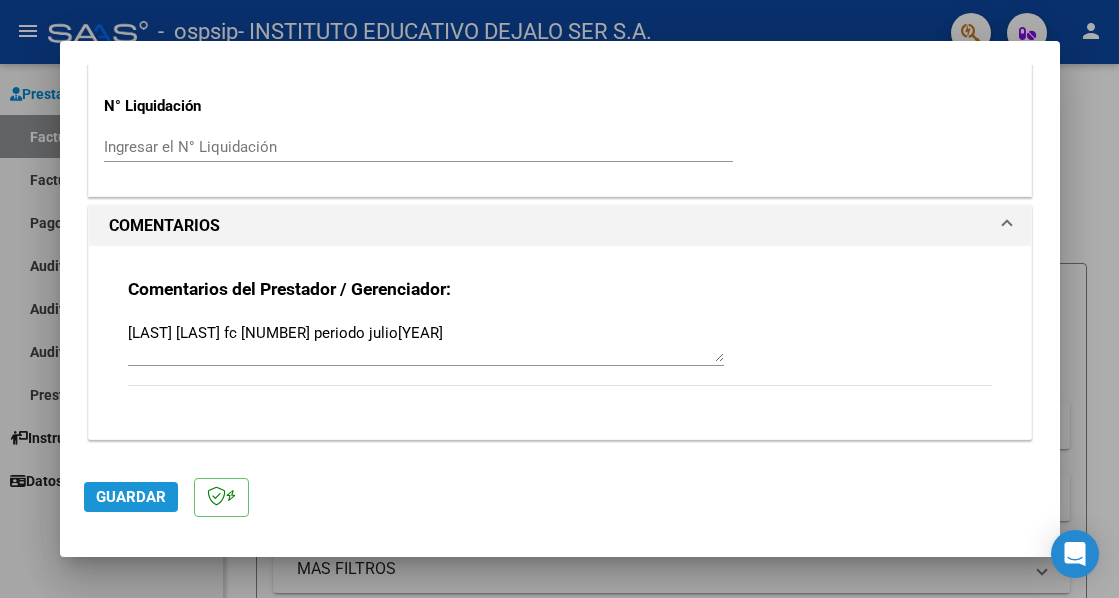 click on "Guardar" 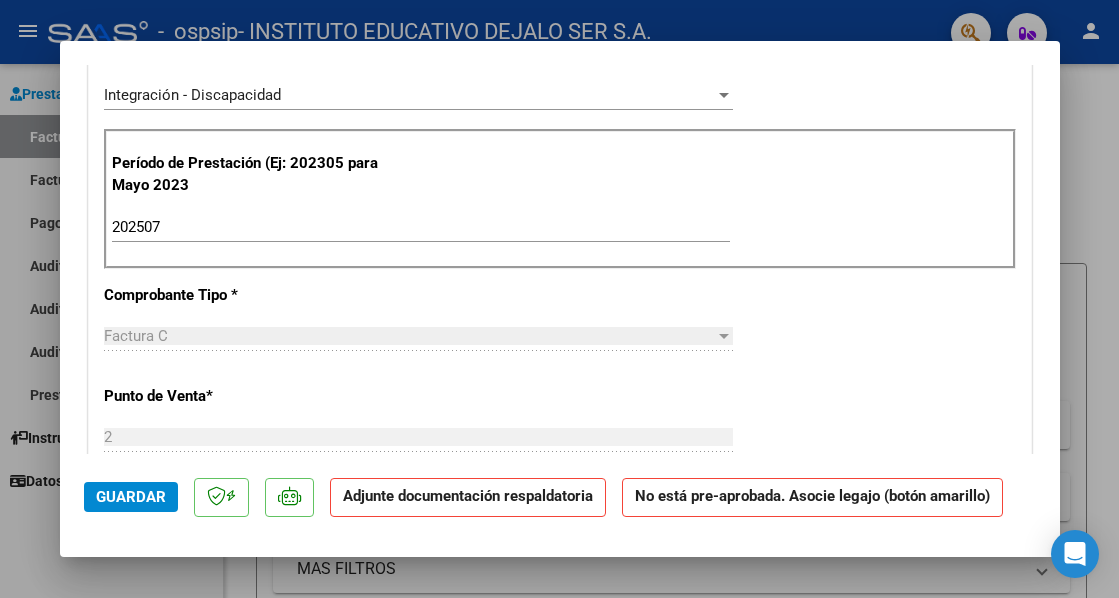 scroll, scrollTop: 933, scrollLeft: 0, axis: vertical 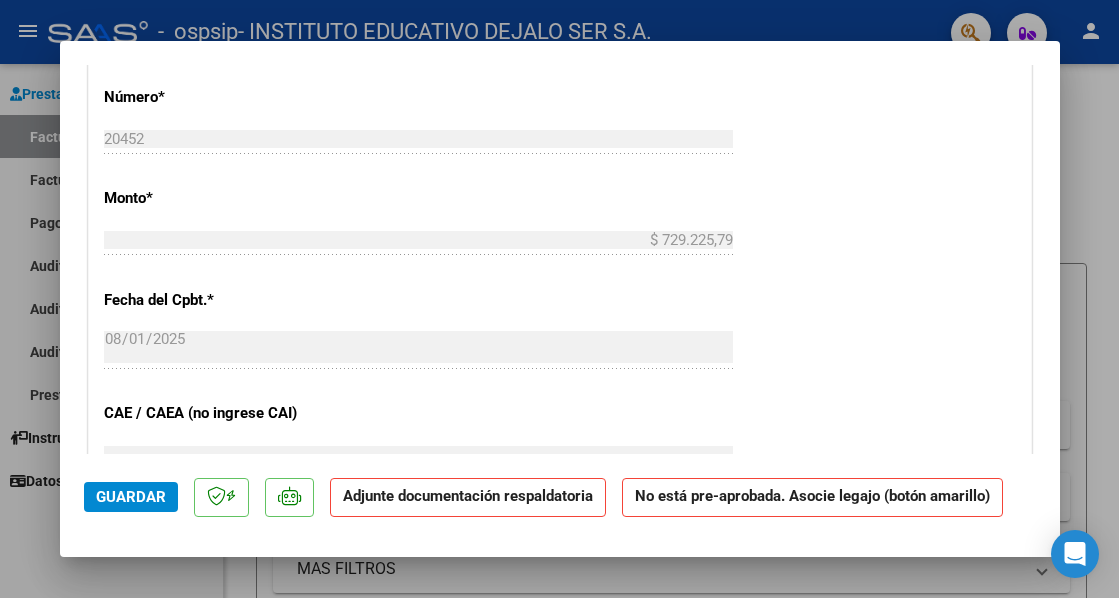 click on "Guardar" 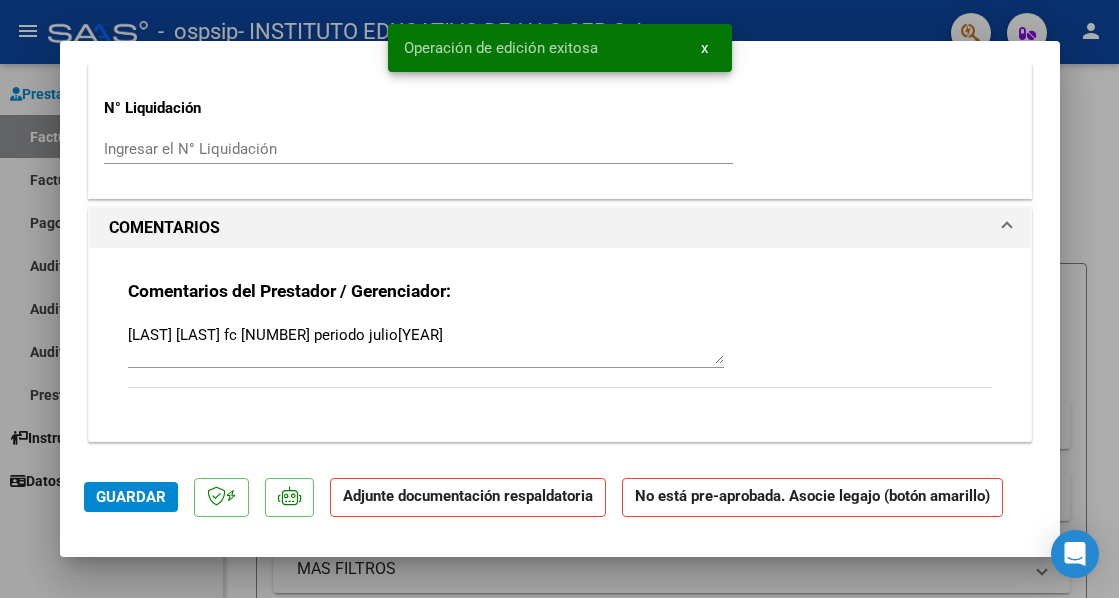 scroll, scrollTop: 1867, scrollLeft: 0, axis: vertical 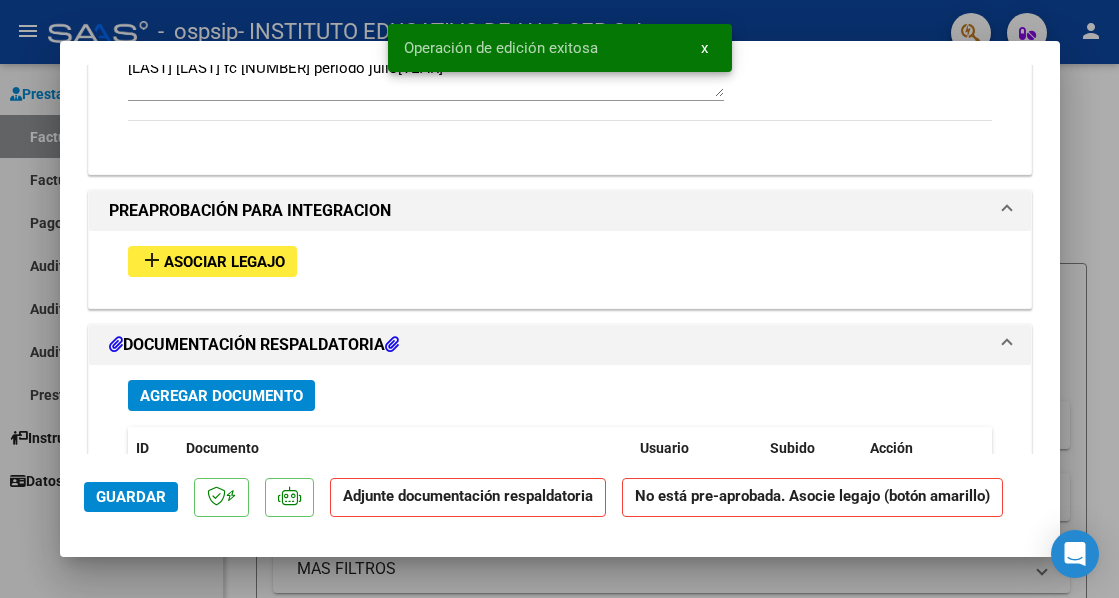click on "Asociar Legajo" at bounding box center (224, 262) 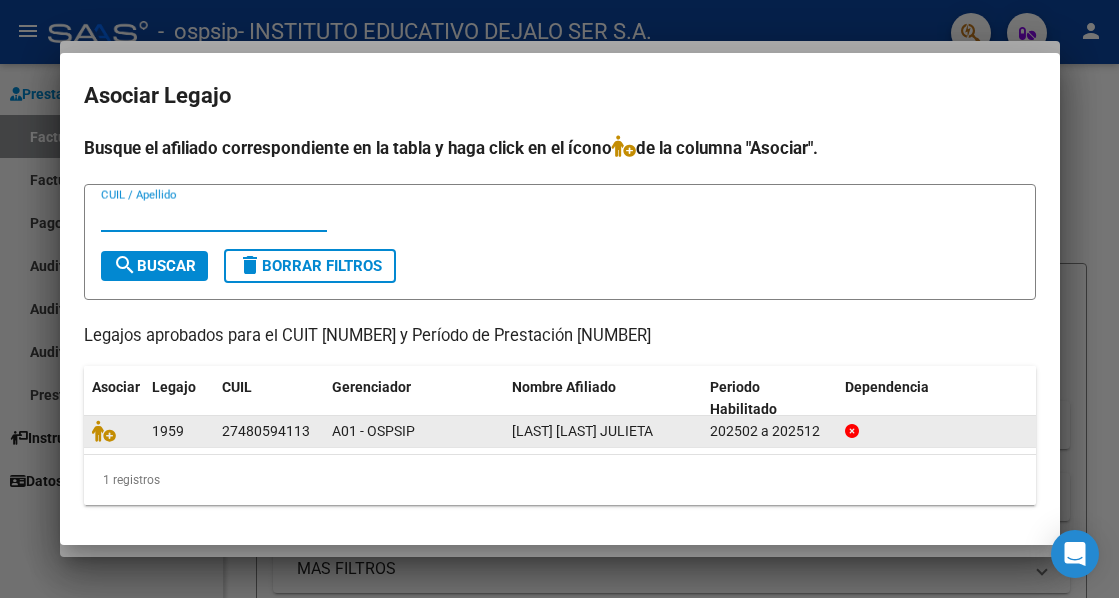 scroll, scrollTop: 15, scrollLeft: 0, axis: vertical 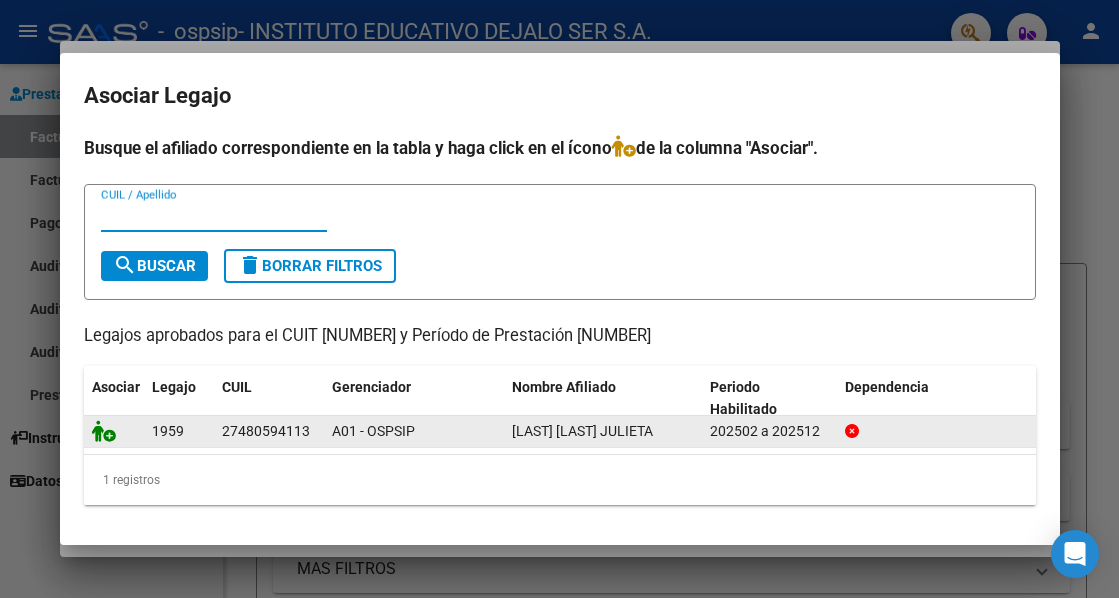 click 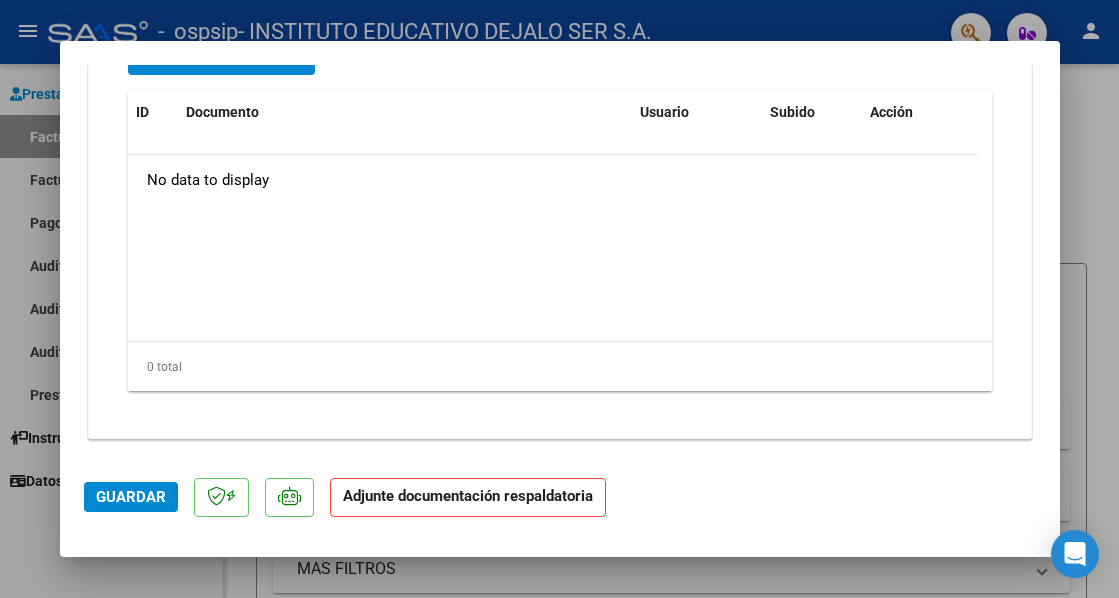 scroll, scrollTop: 2381, scrollLeft: 0, axis: vertical 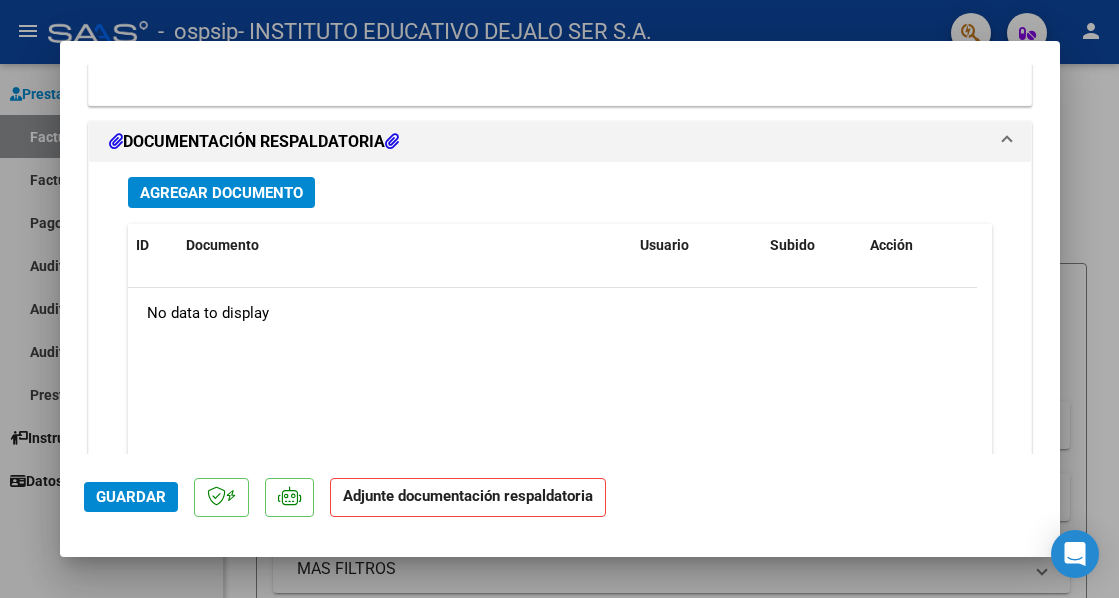 click on "Agregar Documento" at bounding box center [221, 192] 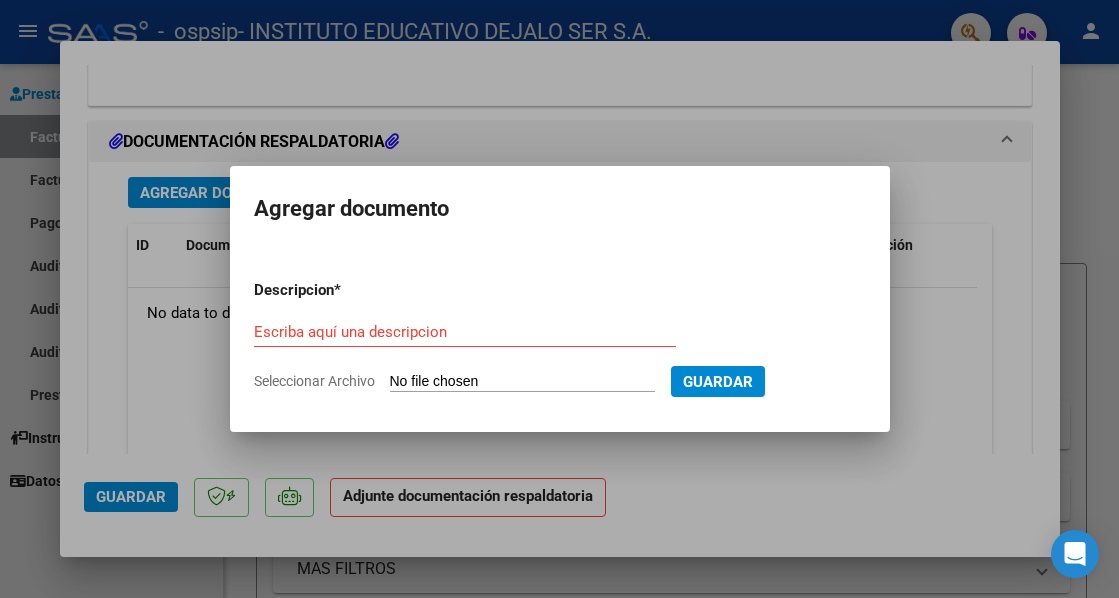 type on "C:\fakepath\Benitez Rebeca  Asistencia Julio  2025.pdf" 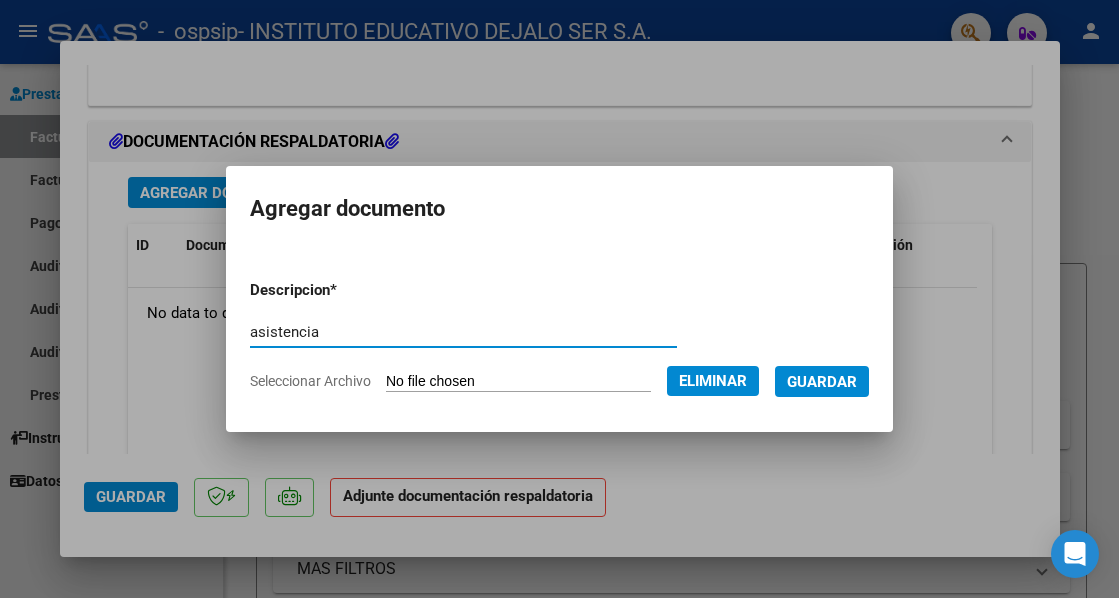 type on "asistencia" 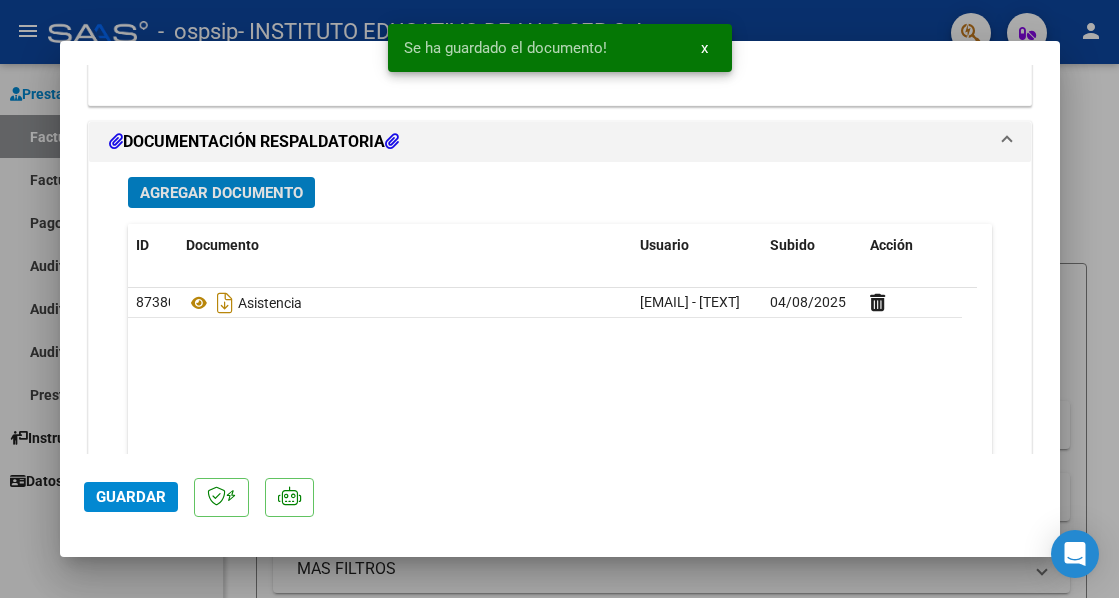 click on "Guardar" 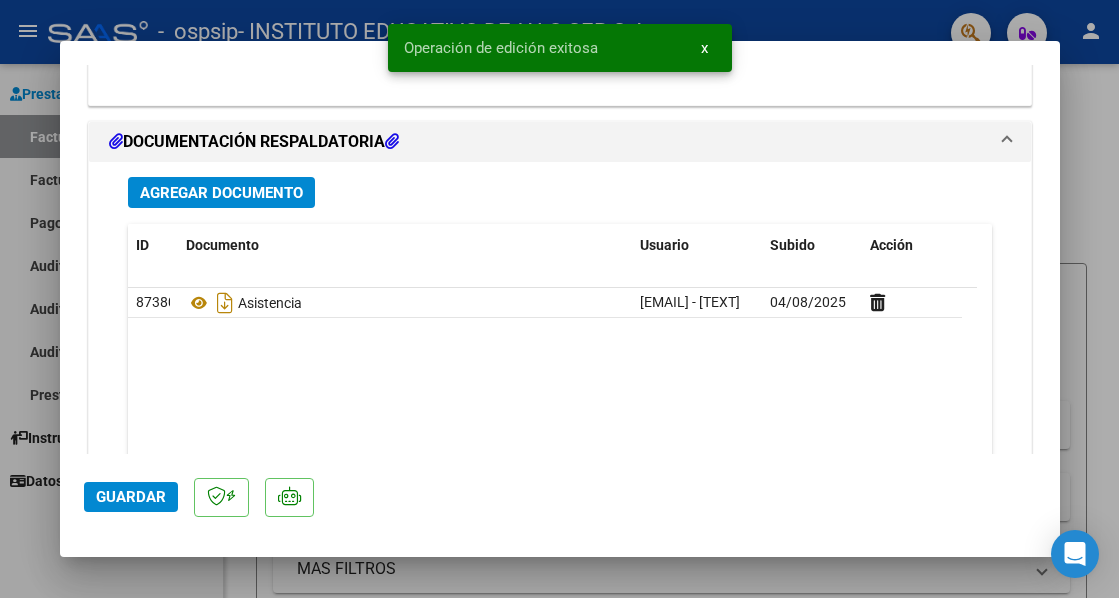 drag, startPoint x: 479, startPoint y: 98, endPoint x: 658, endPoint y: 92, distance: 179.10052 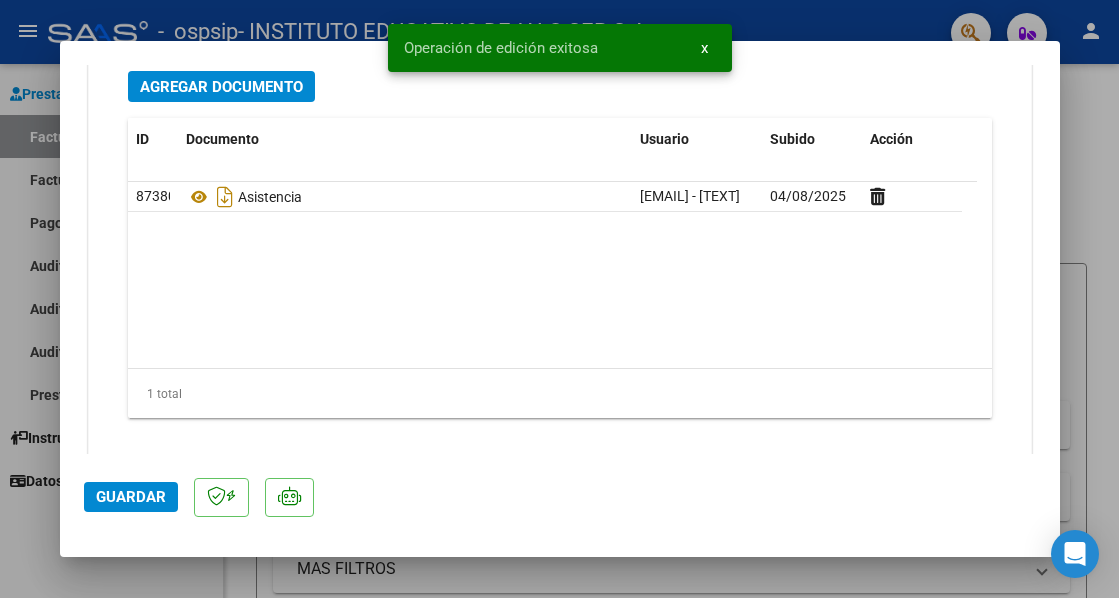 scroll, scrollTop: 2514, scrollLeft: 0, axis: vertical 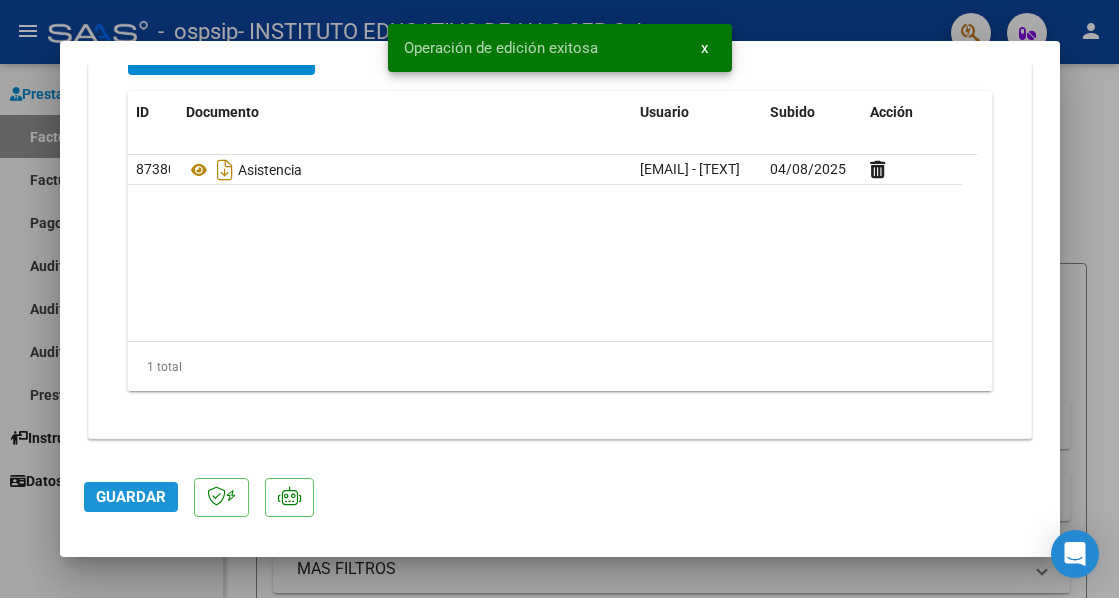 drag, startPoint x: 142, startPoint y: 505, endPoint x: 161, endPoint y: 506, distance: 19.026299 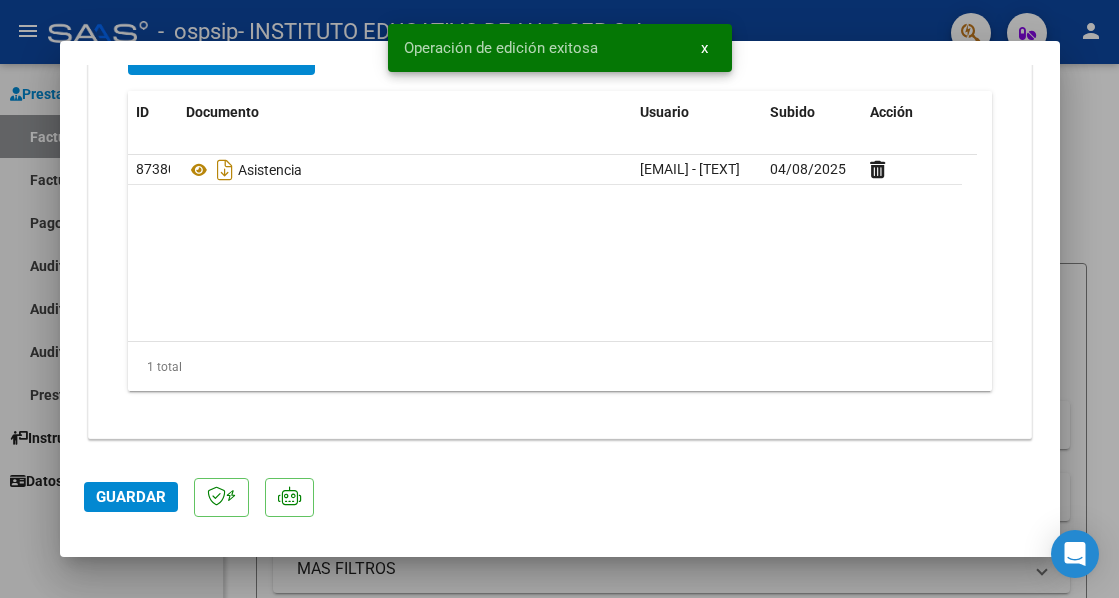 click at bounding box center (559, 299) 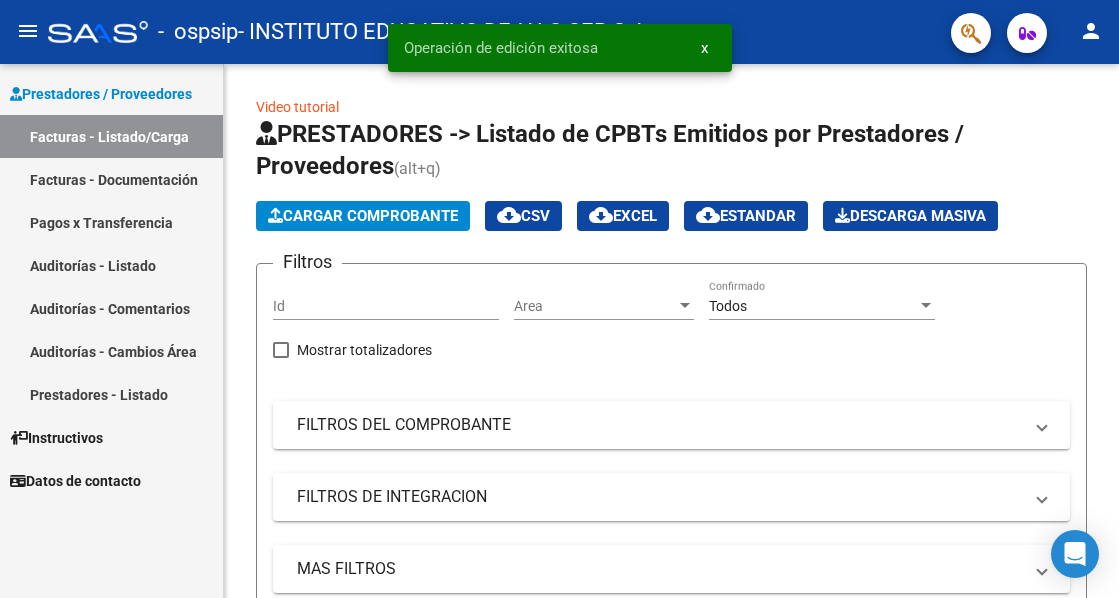 click on "Facturas - Documentación" at bounding box center (111, 179) 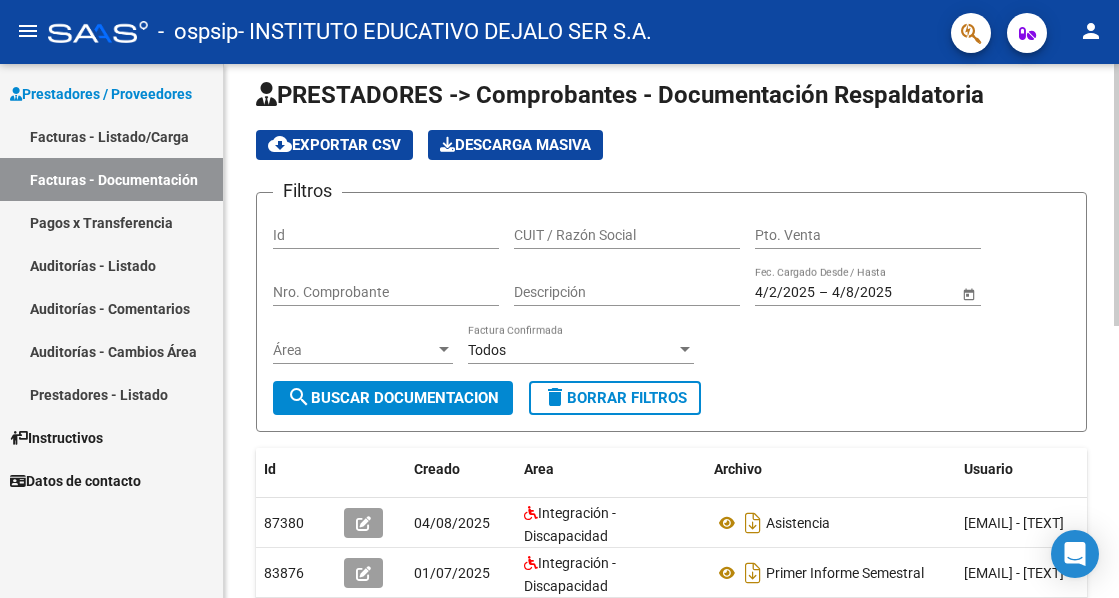 scroll, scrollTop: 0, scrollLeft: 0, axis: both 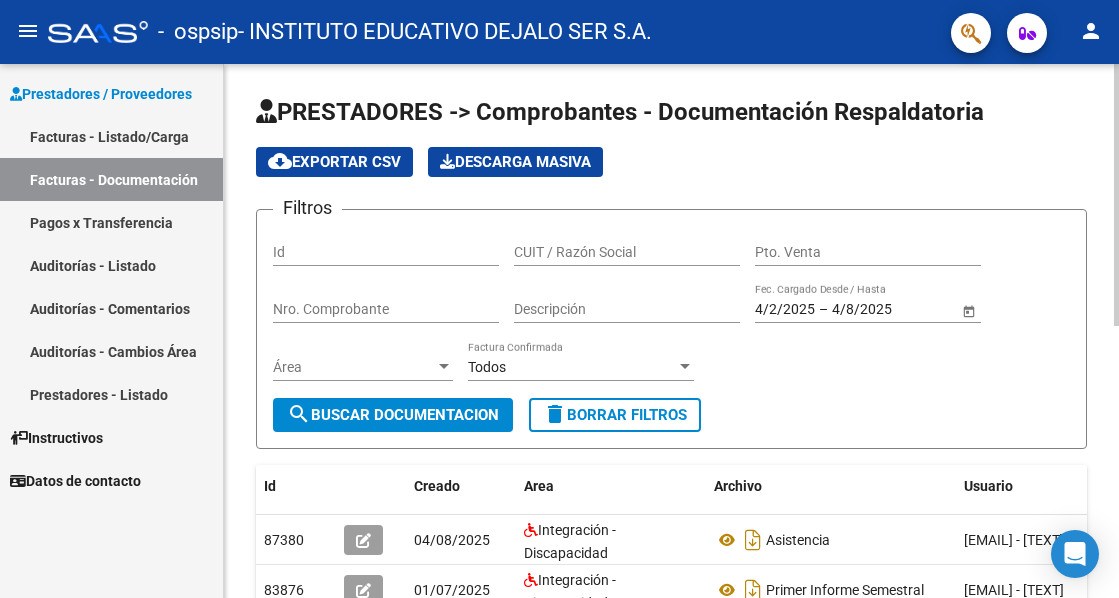 click on "Descripción" at bounding box center (627, 309) 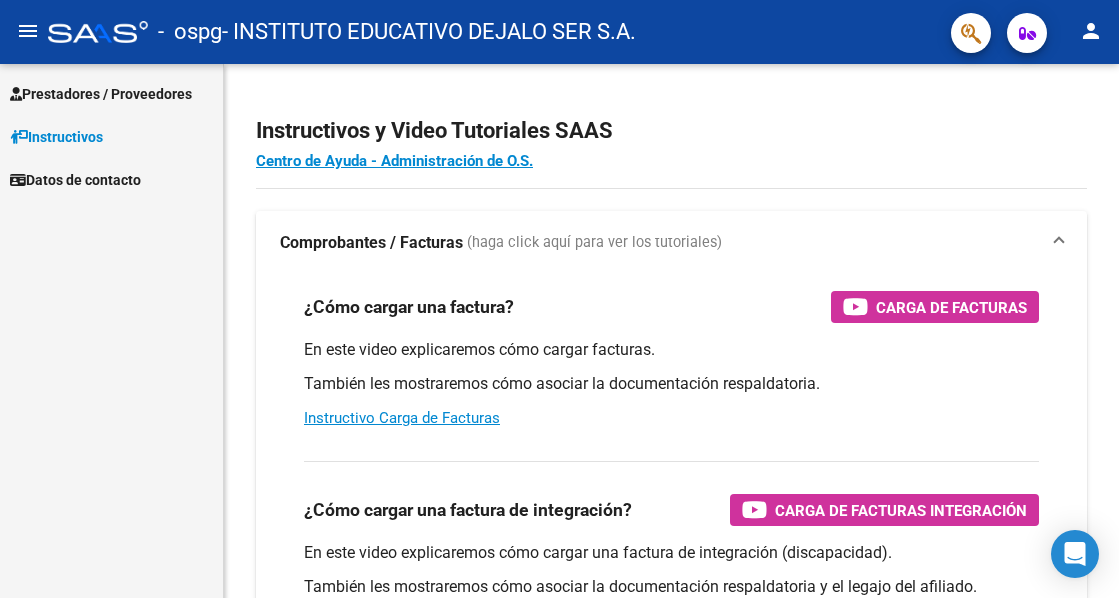 scroll, scrollTop: 0, scrollLeft: 0, axis: both 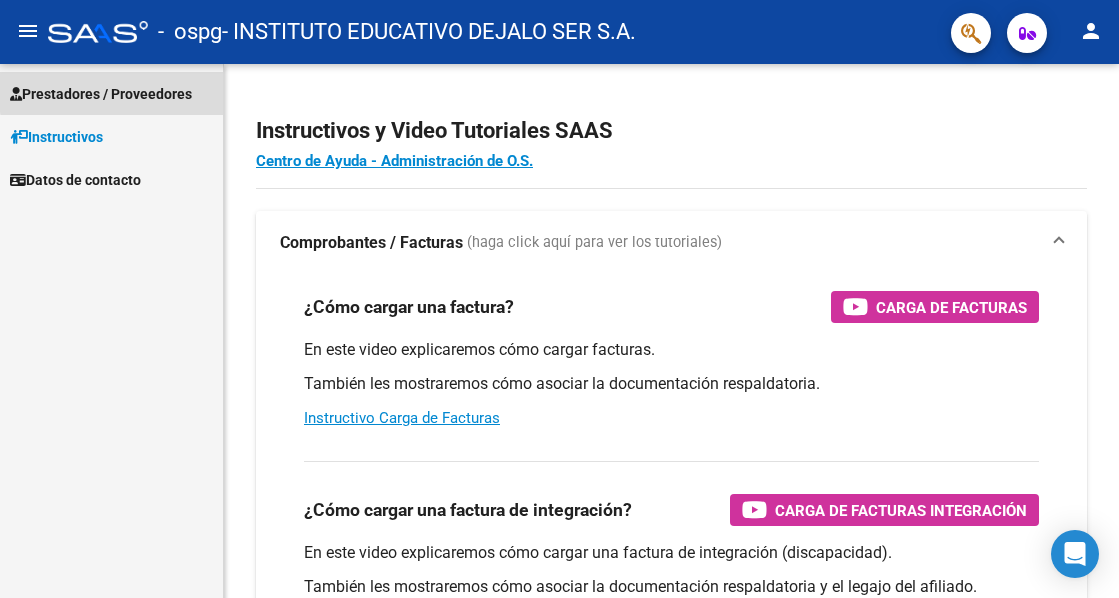 click on "Prestadores / Proveedores" at bounding box center [101, 94] 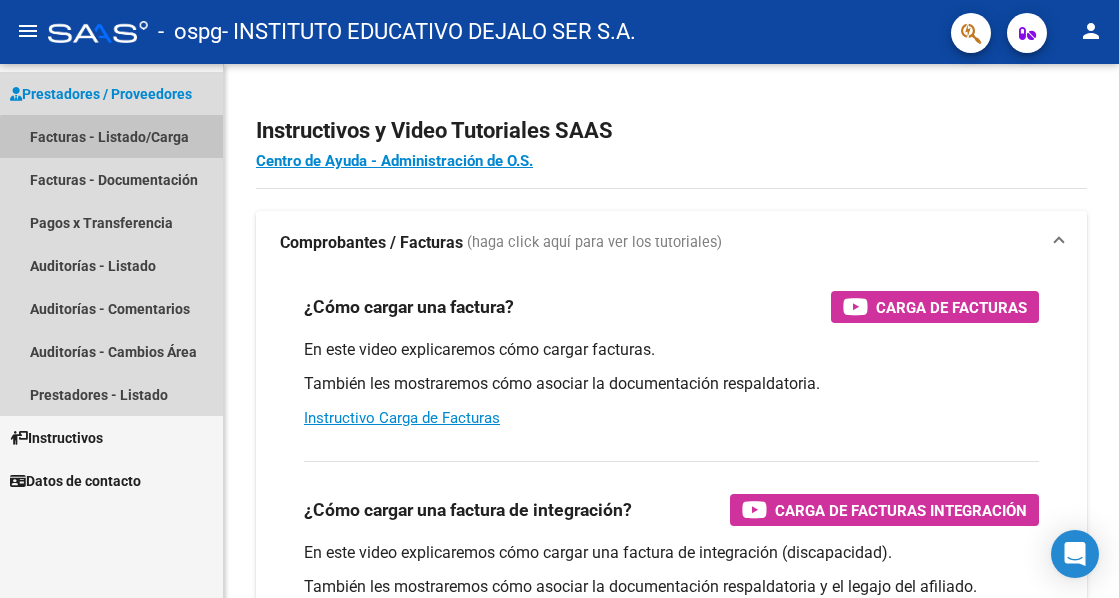 click on "Facturas - Listado/Carga" at bounding box center (111, 136) 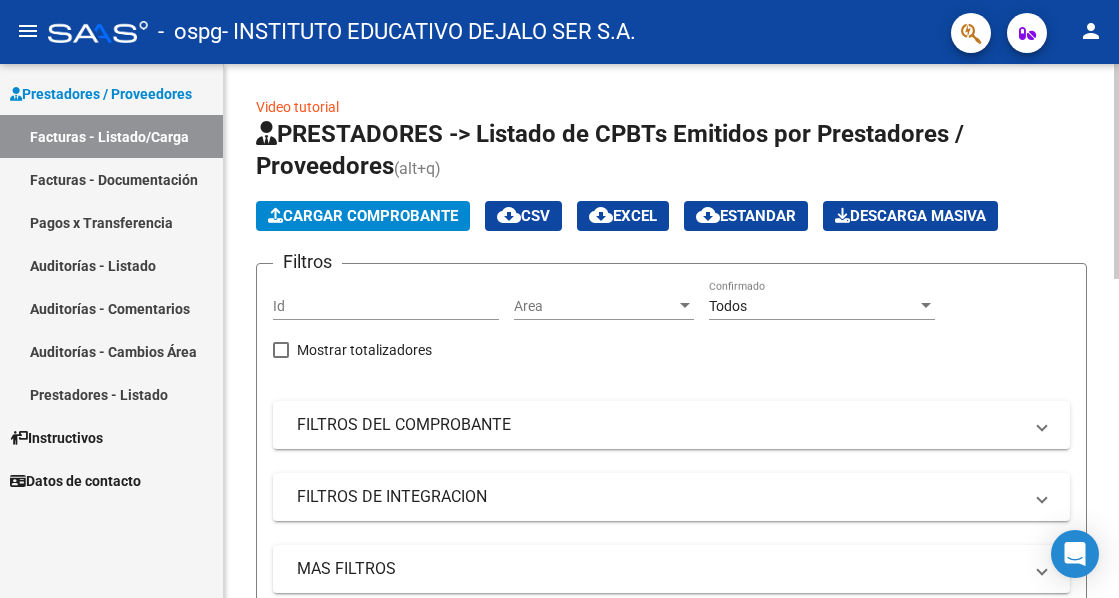 click on "PRESTADORES -> Listado de CPBTs Emitidos por Prestadores / Proveedores (alt+q)   Cargar Comprobante
cloud_download  CSV  cloud_download  EXCEL  cloud_download  Estandar   Descarga Masiva
Filtros Id Area Area Todos Confirmado   Mostrar totalizadores   FILTROS DEL COMPROBANTE  Comprobante Tipo Comprobante Tipo Start date – End date Fec. Comprobante Desde / Hasta Días Emisión Desde(cant. días) Días Emisión Hasta(cant. días) CUIT / Razón Social Pto. Venta Nro. Comprobante Código SSS CAE Válido CAE Válido Todos Cargado Módulo Hosp. Todos Tiene facturacion Apócrifa Hospital Refes  FILTROS DE INTEGRACION  Período De Prestación Campos del Archivo de Rendición Devuelto x SSS (dr_envio) Todos Rendido x SSS (dr_envio) Tipo de Registro Tipo de Registro Período Presentación Período Presentación Campos del Legajo Asociado (preaprobación) Afiliado Legajo (cuil/nombre) Todos Solo facturas preaprobadas  MAS FILTROS  Todos Con Doc. Respaldatoria Todos Con Trazabilidad Todos Asociado a Expediente Sur" 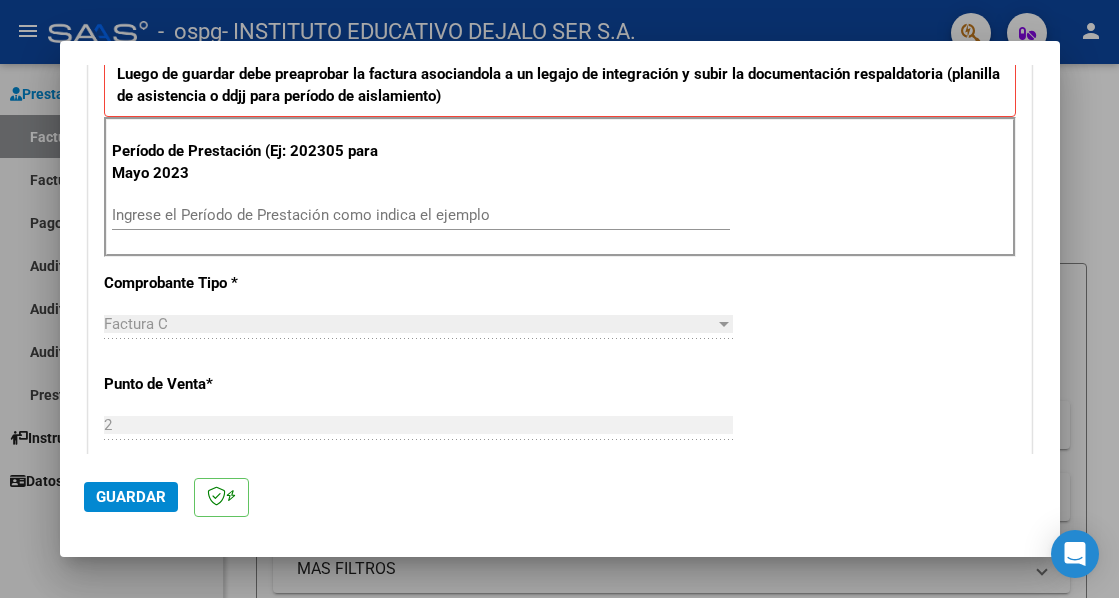 scroll, scrollTop: 533, scrollLeft: 0, axis: vertical 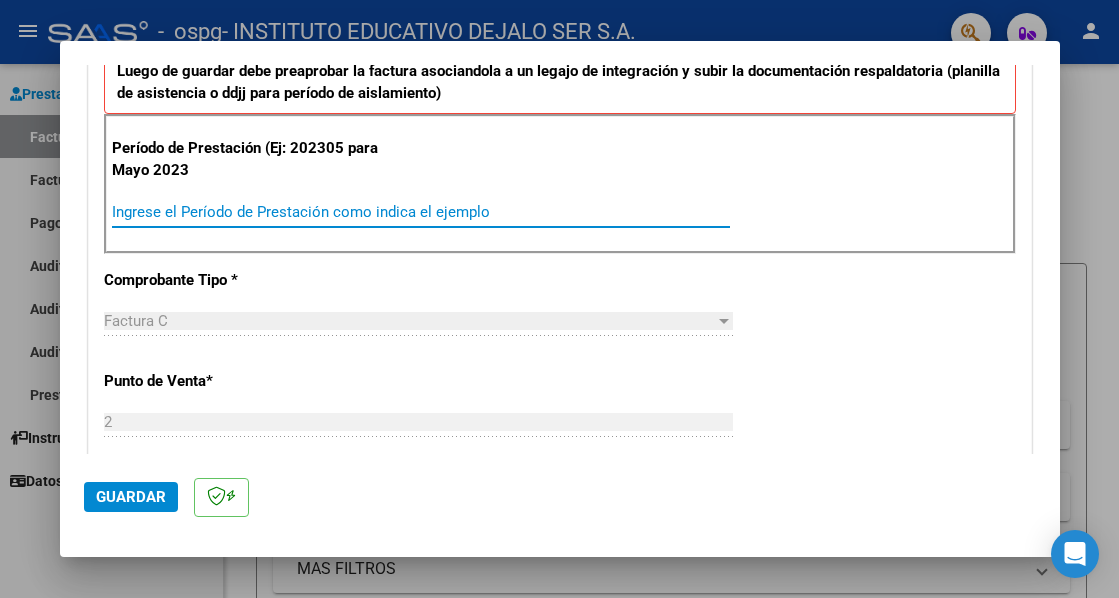click on "Ingrese el Período de Prestación como indica el ejemplo" at bounding box center [421, 212] 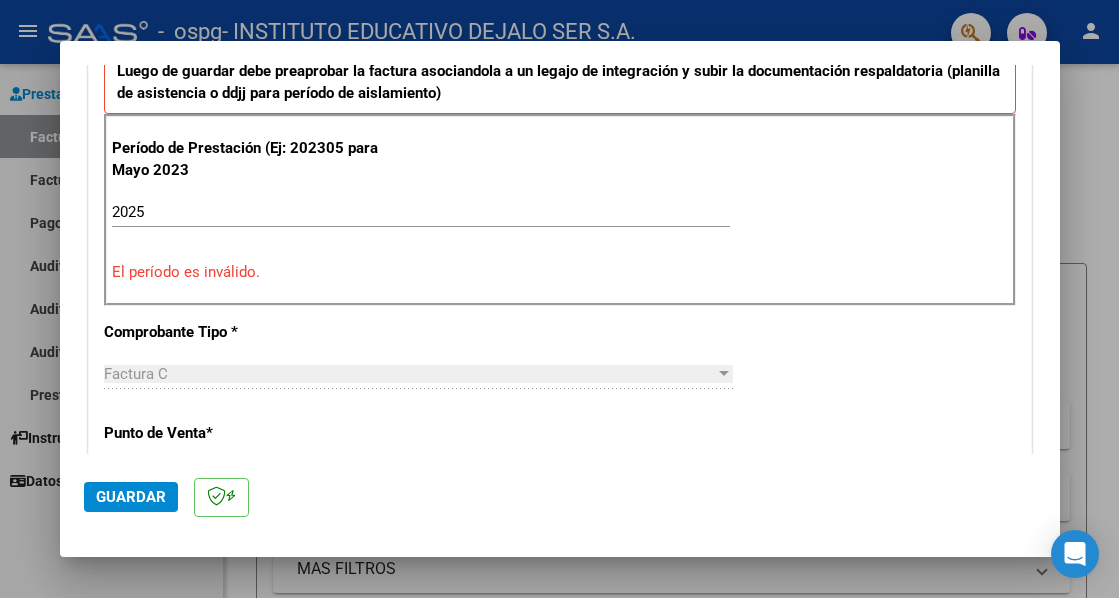 click on "2025" at bounding box center (421, 212) 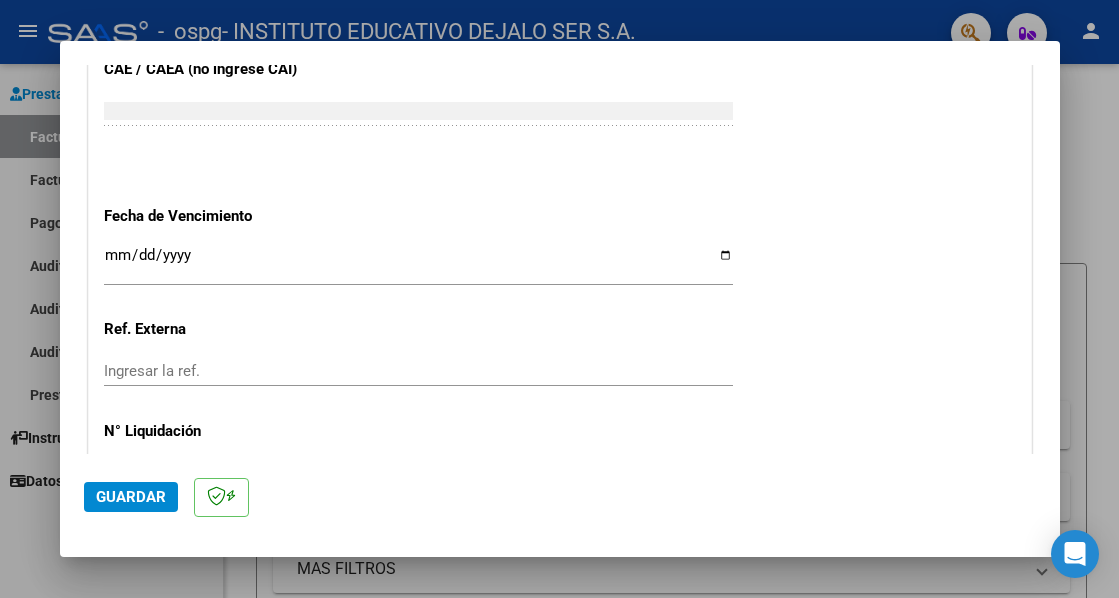 scroll, scrollTop: 1128, scrollLeft: 0, axis: vertical 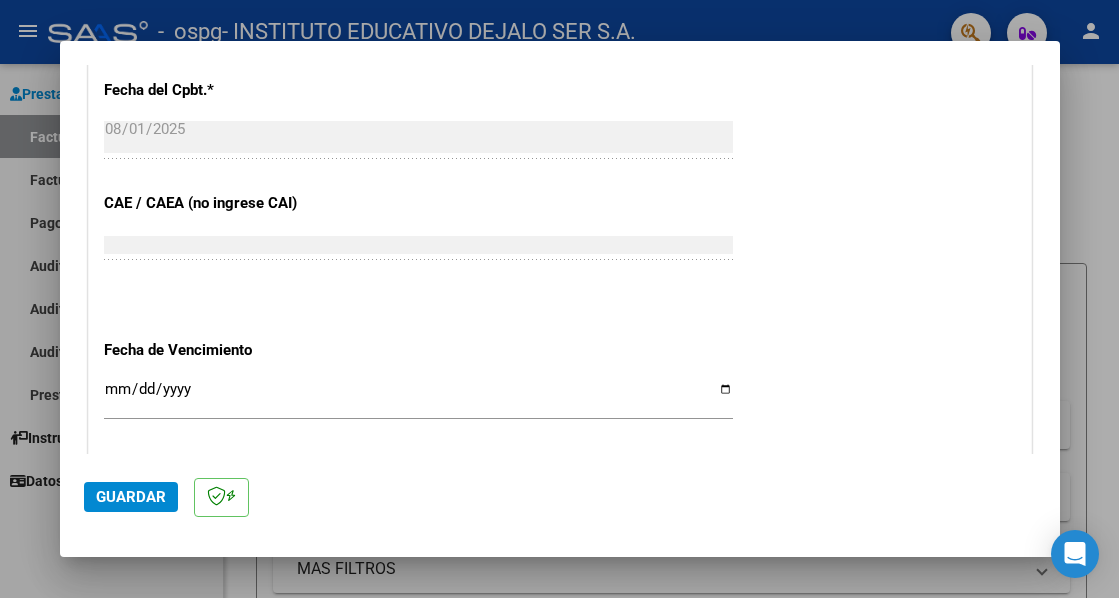 type on "202507" 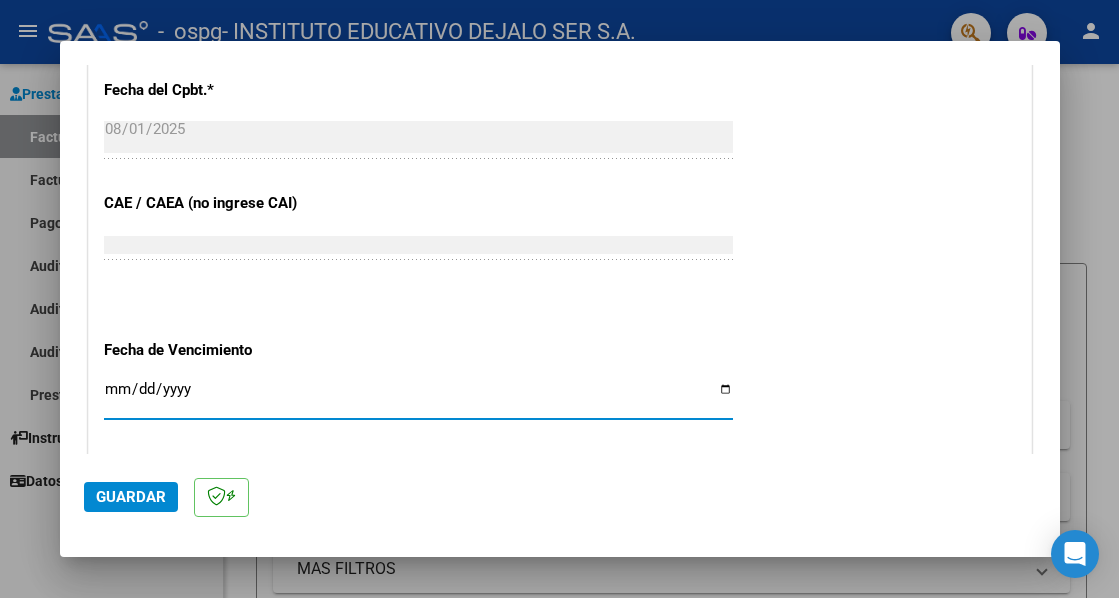 click on "Ingresar la fecha" at bounding box center (418, 397) 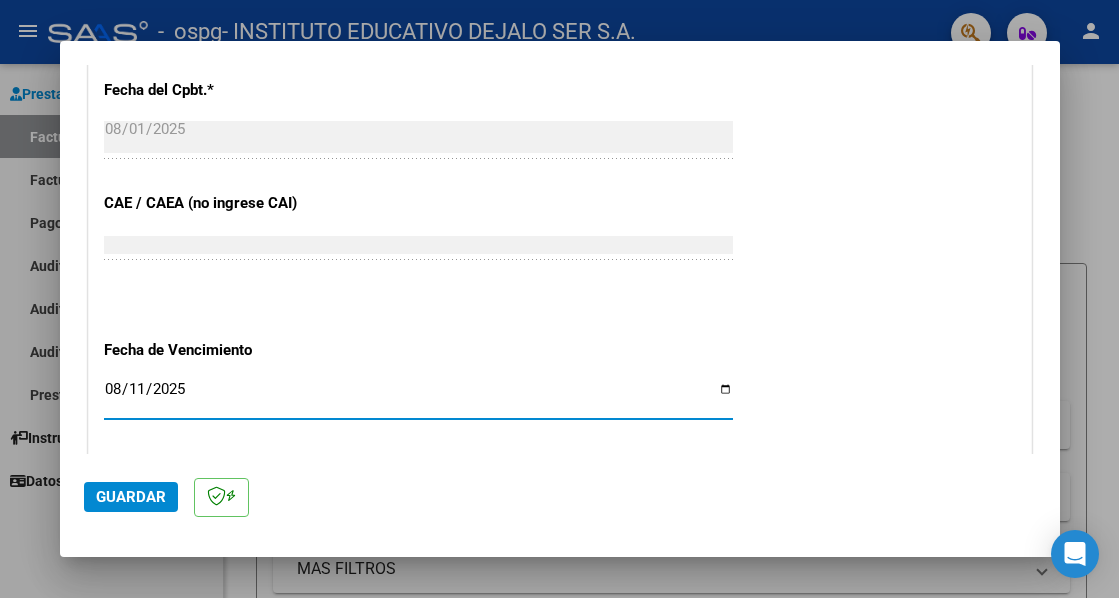 type on "2025-08-11" 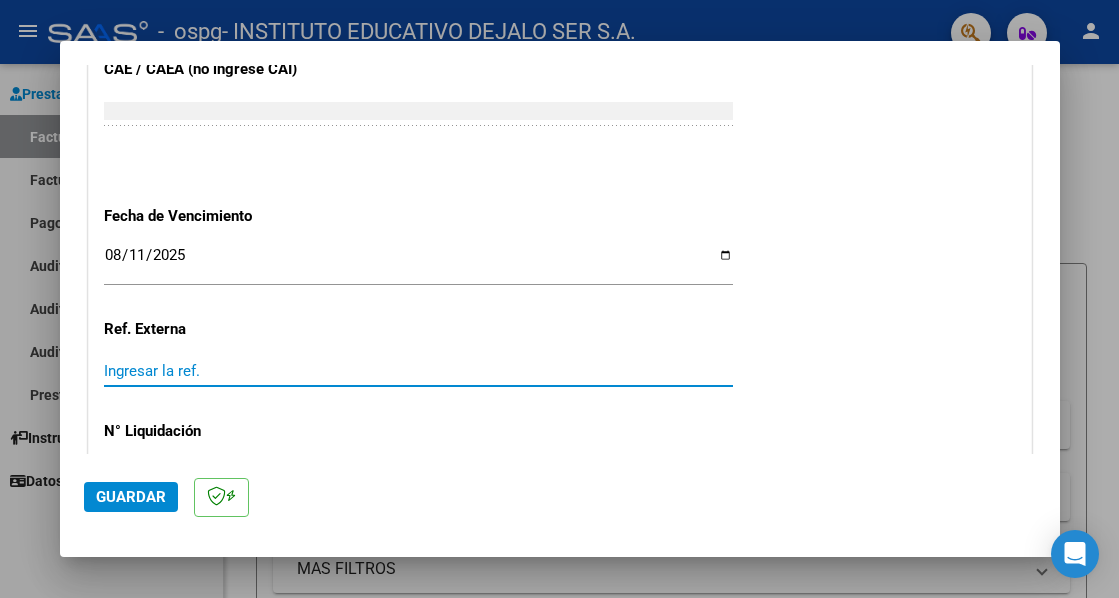 click on "Ingresar la ref." at bounding box center [418, 371] 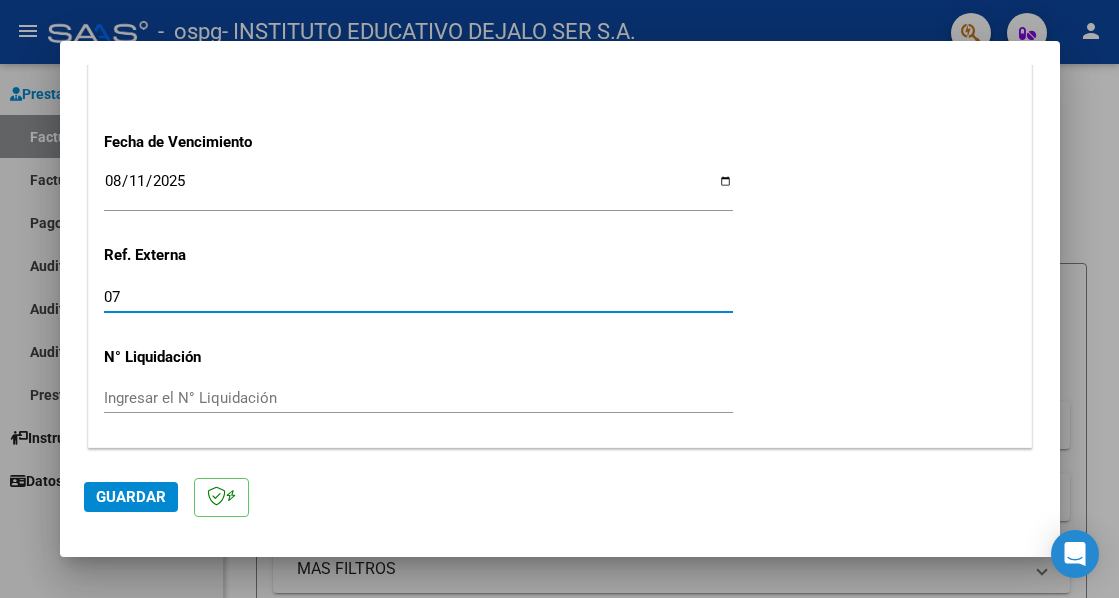 scroll, scrollTop: 1395, scrollLeft: 0, axis: vertical 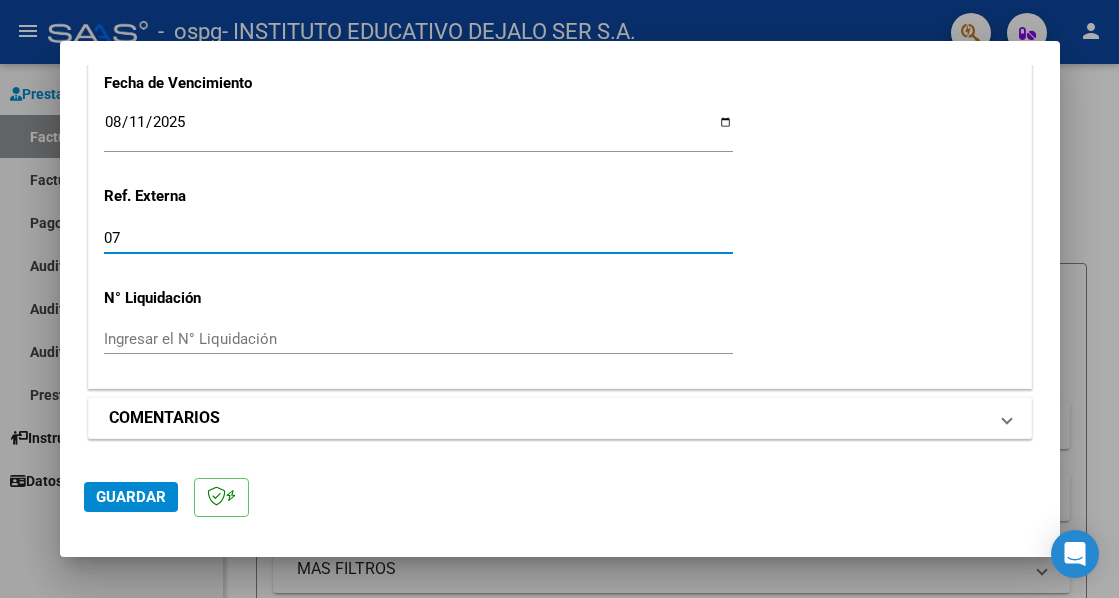 type on "07" 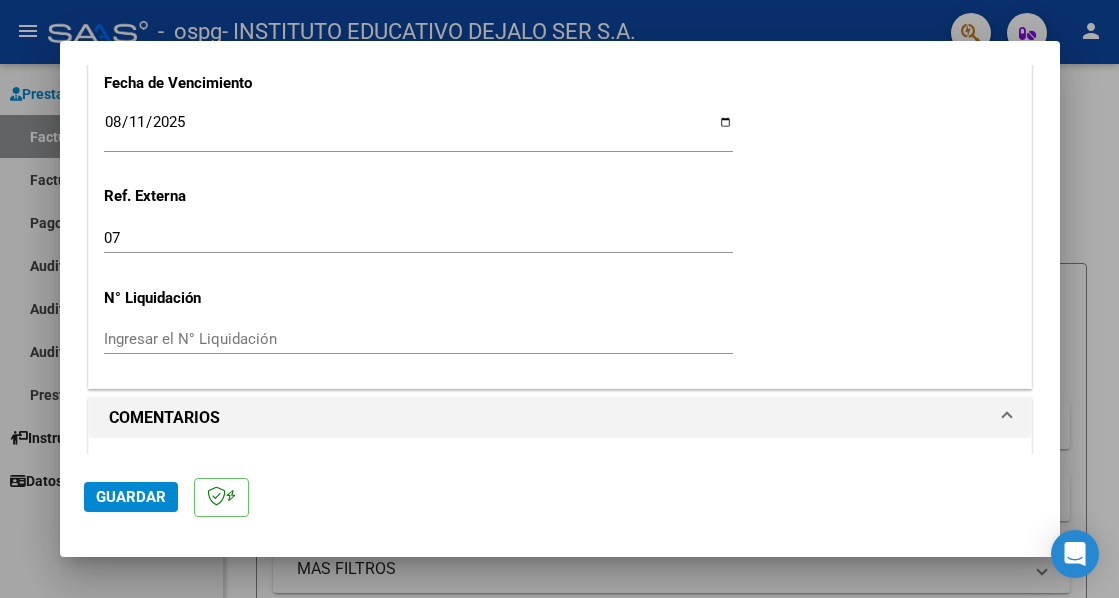 scroll, scrollTop: 1587, scrollLeft: 0, axis: vertical 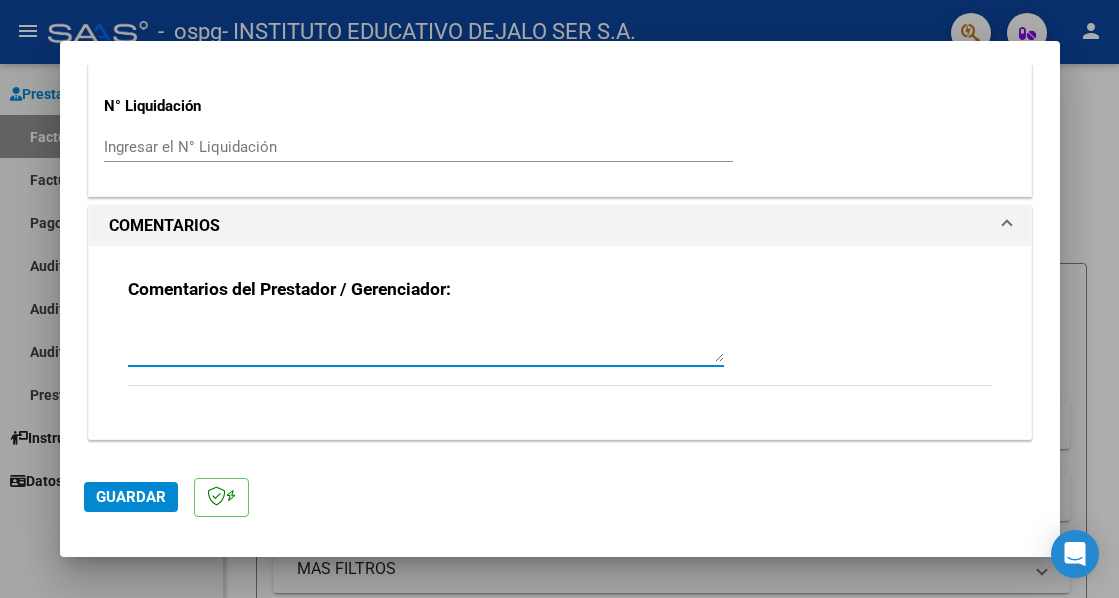 click at bounding box center [426, 342] 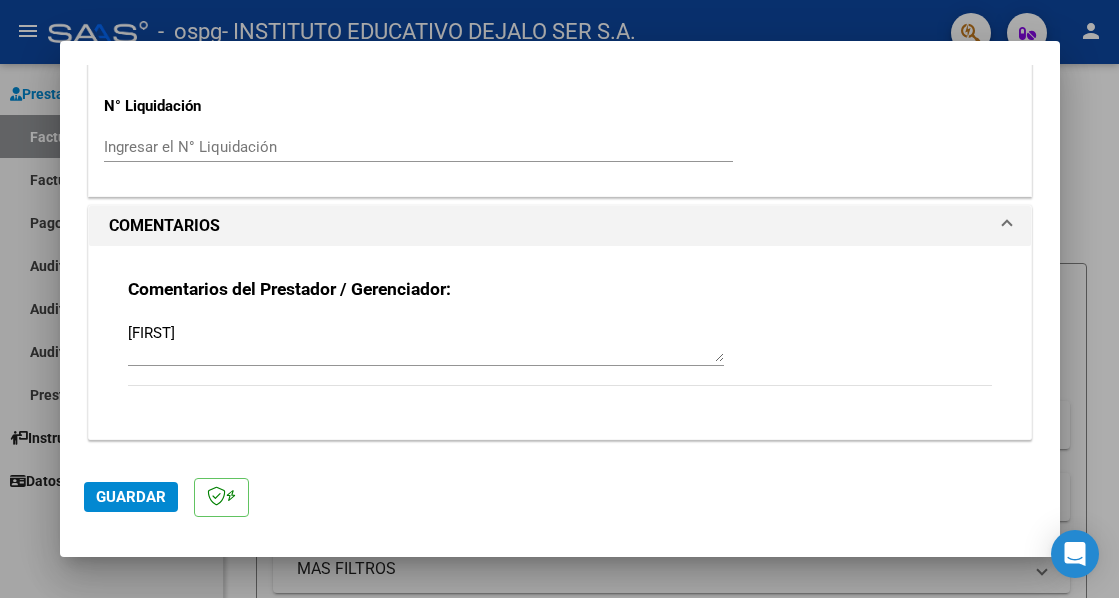 click on "[FIRST]" at bounding box center [426, 342] 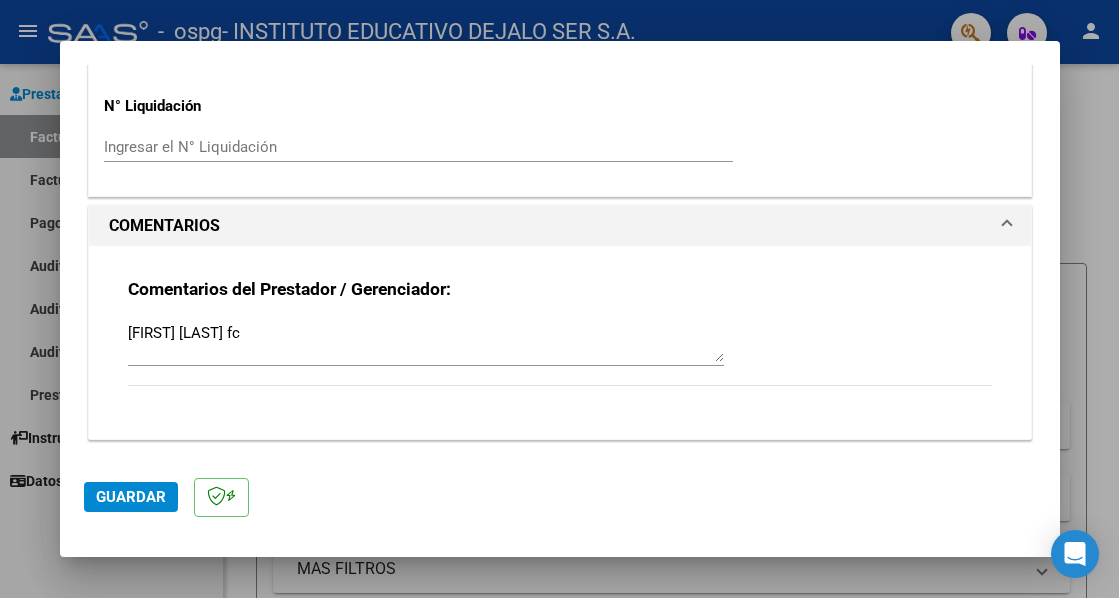 click on "[FIRST] [LAST] fc" at bounding box center [426, 342] 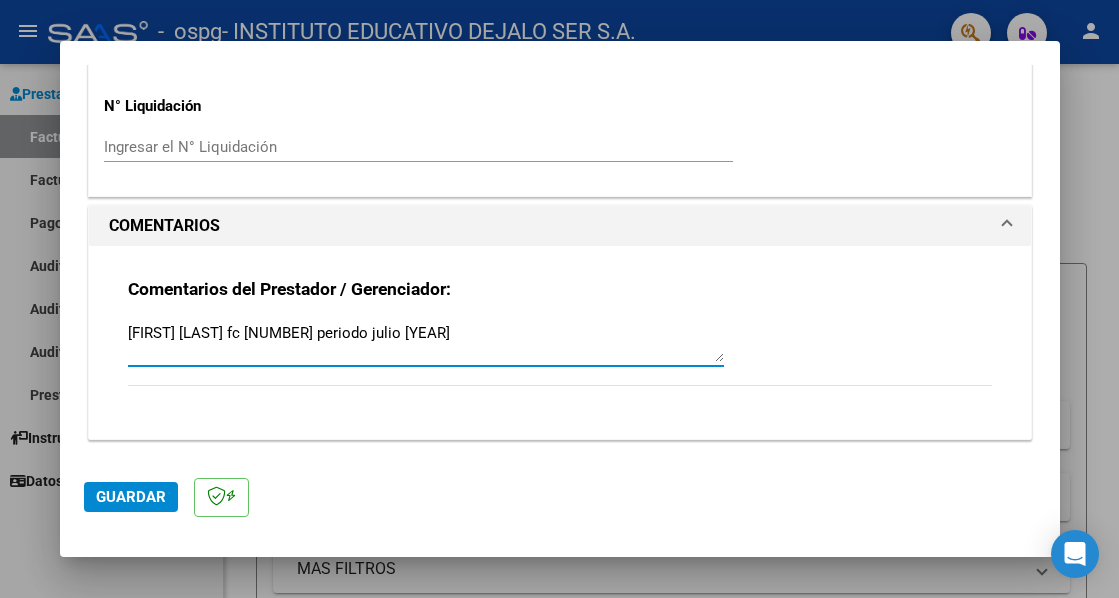 type on "[FIRST] [LAST] fc [NUMBER] periodo julio [YEAR]" 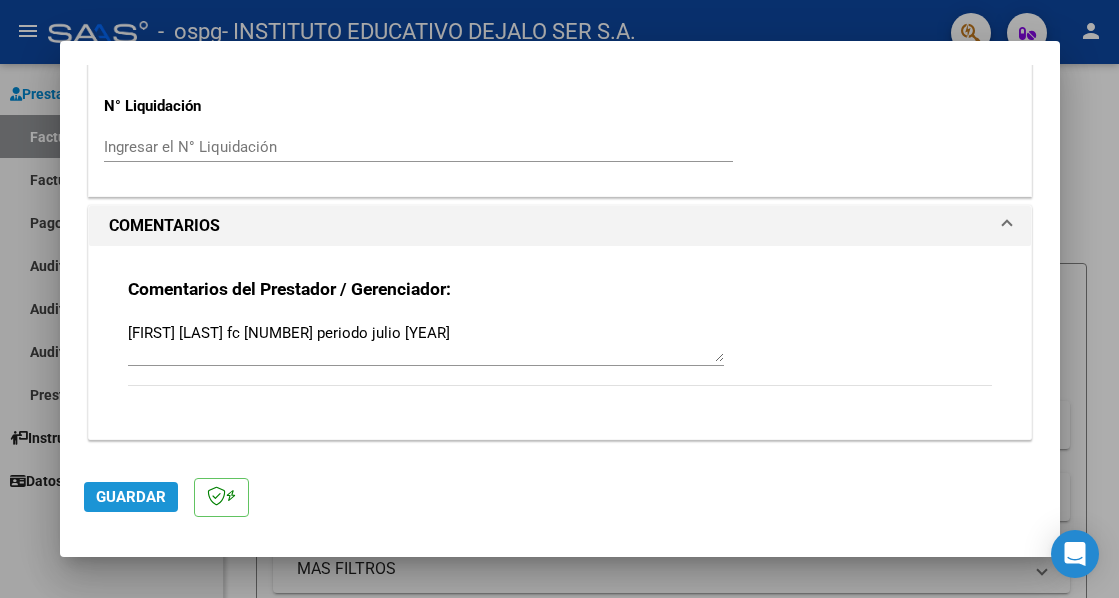 click on "Guardar" 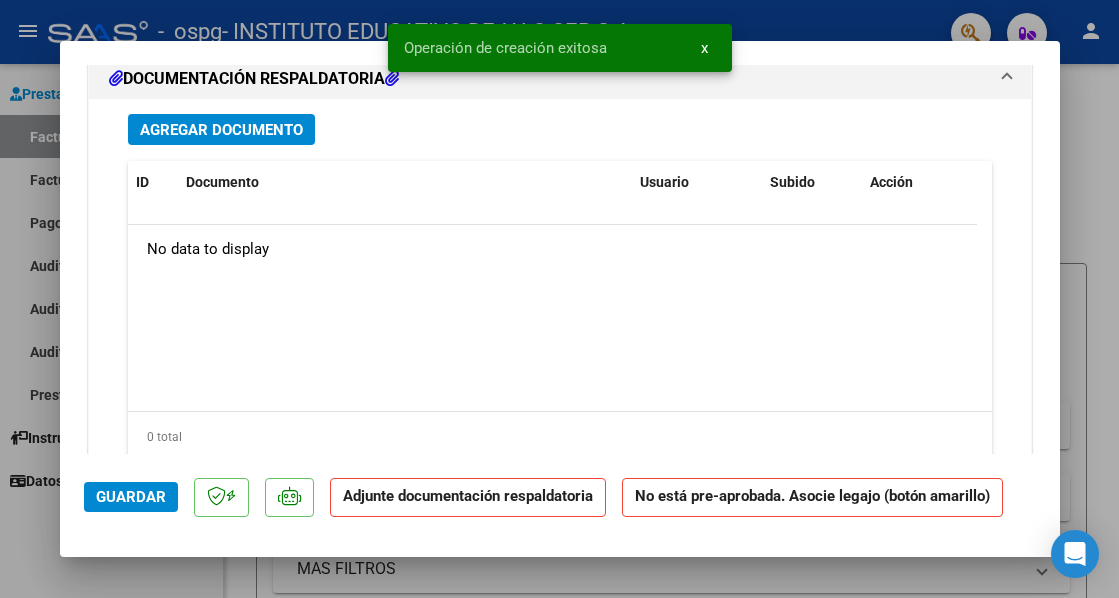 scroll, scrollTop: 1867, scrollLeft: 0, axis: vertical 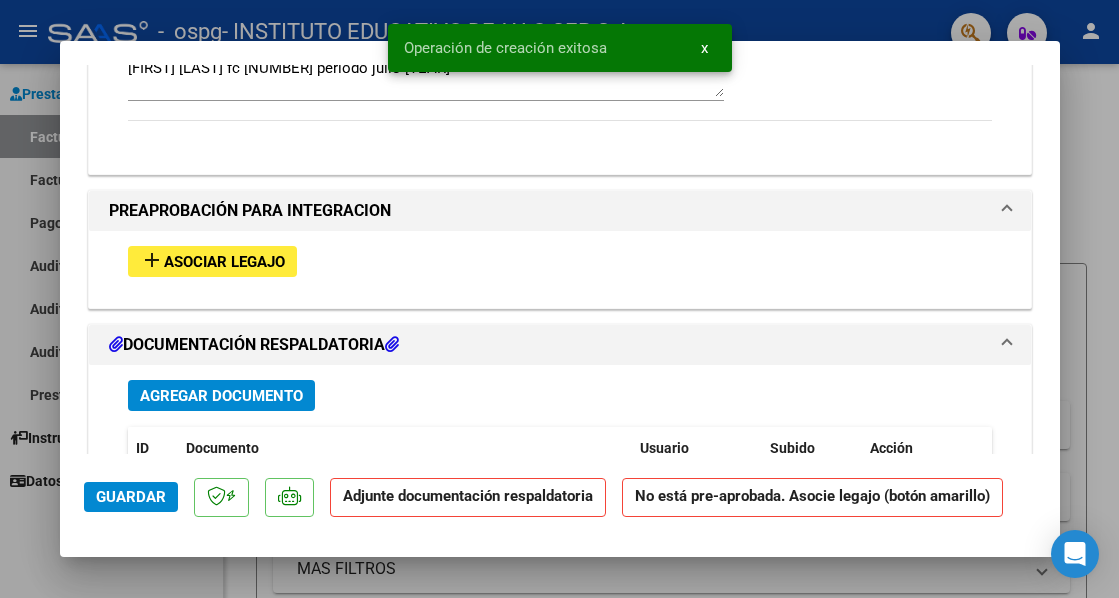 click on "Asociar Legajo" at bounding box center (224, 262) 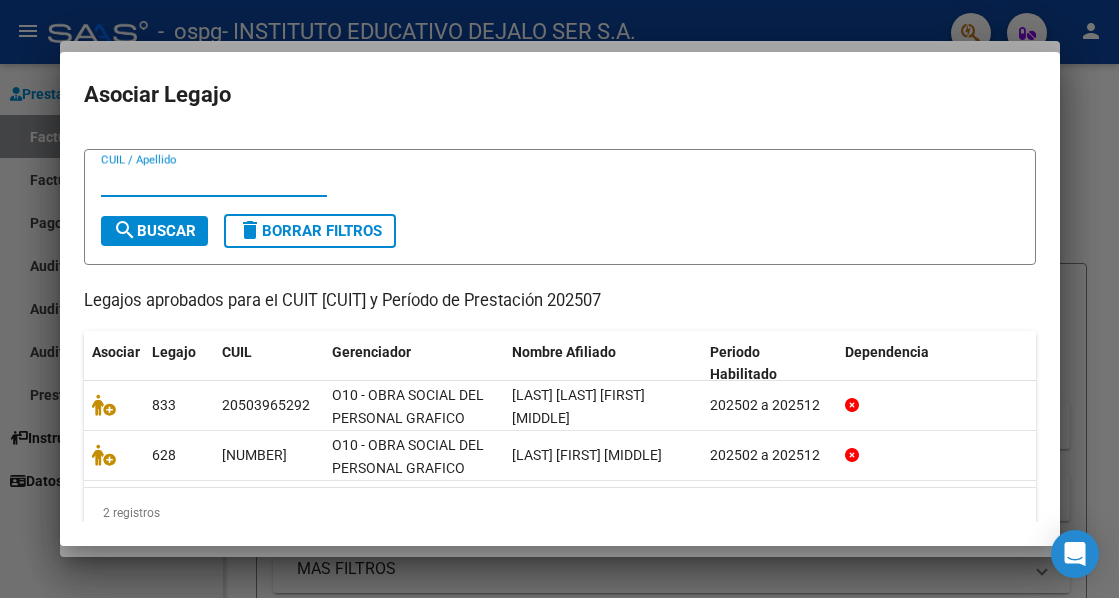scroll, scrollTop: 65, scrollLeft: 0, axis: vertical 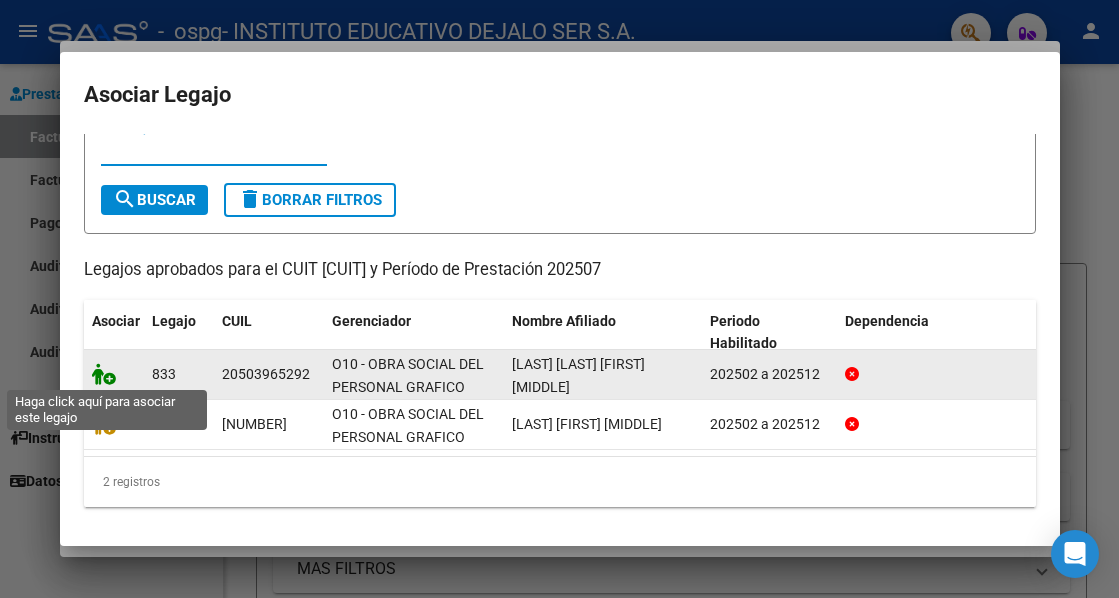 click 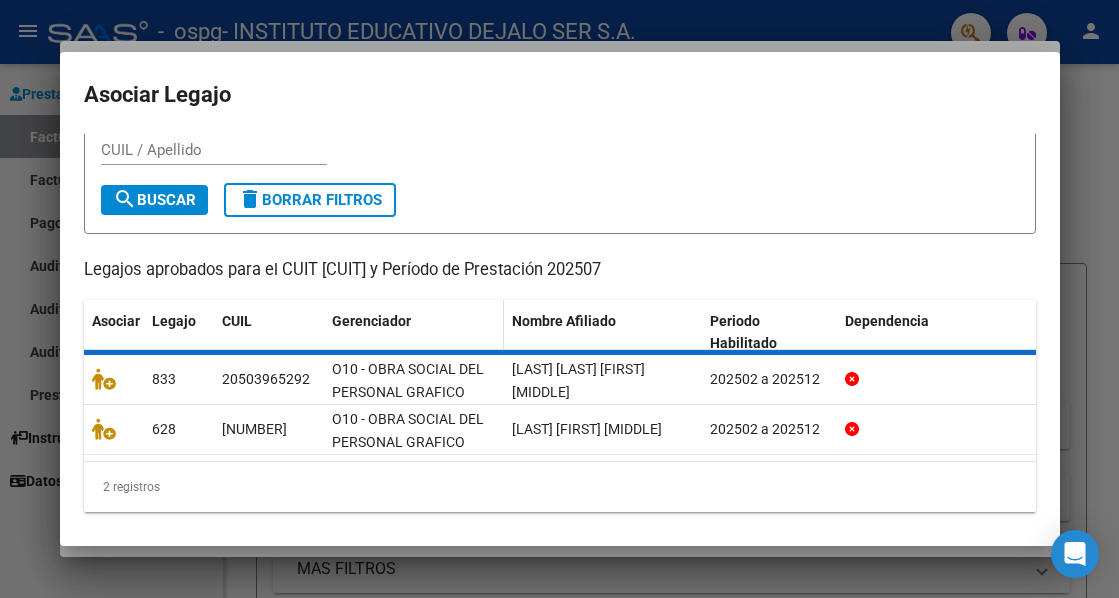 scroll, scrollTop: 1919, scrollLeft: 0, axis: vertical 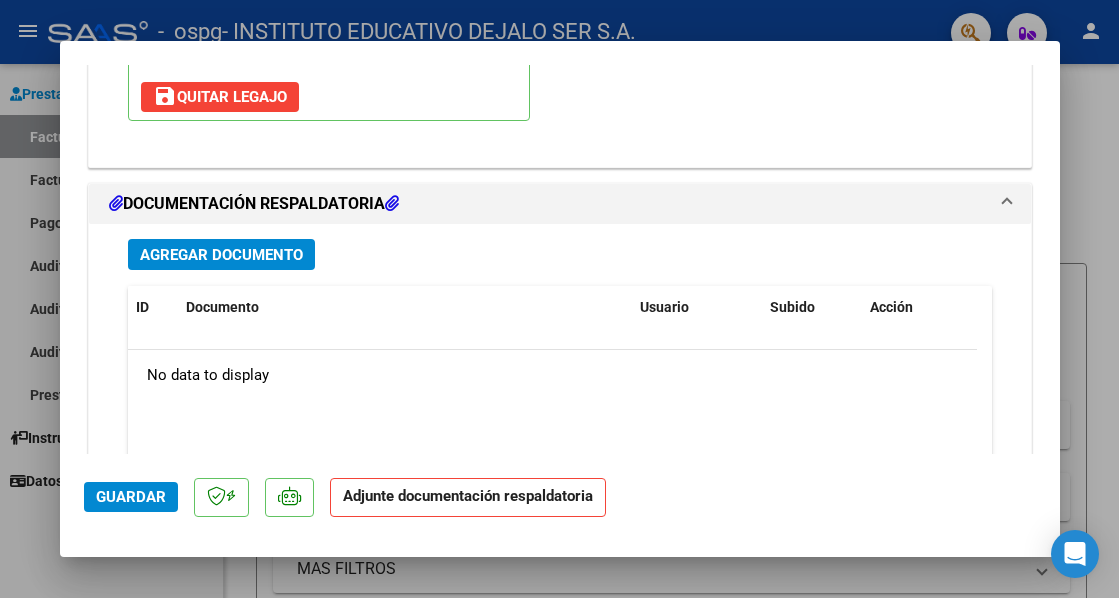click on "Agregar Documento" at bounding box center (221, 255) 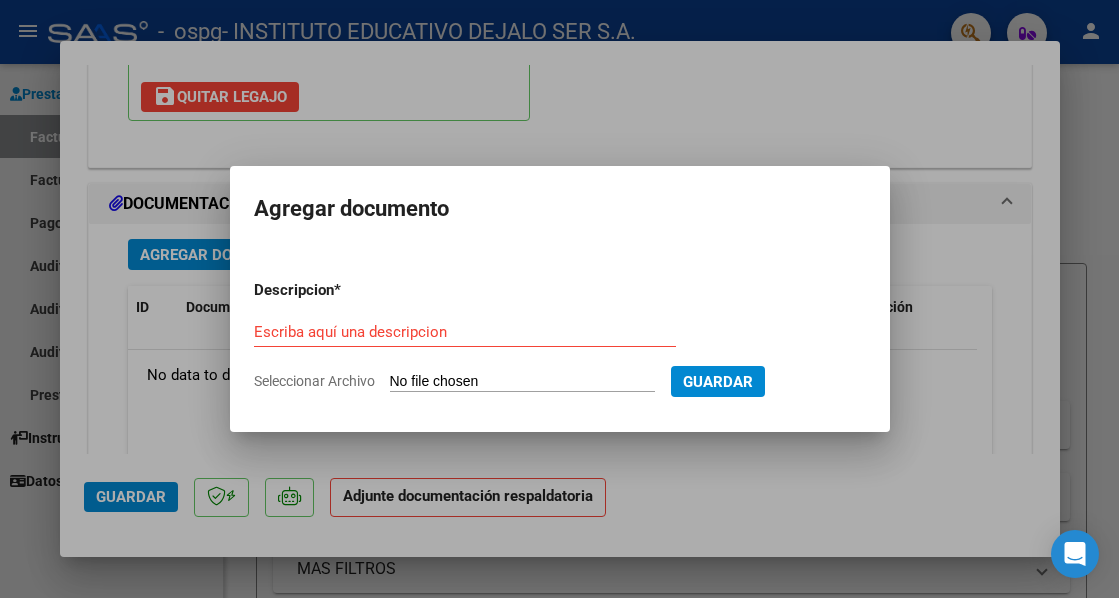 type on "C:\fakepath\[FIRST] [LAST]  Asistencia Julio  [YEAR].pdf" 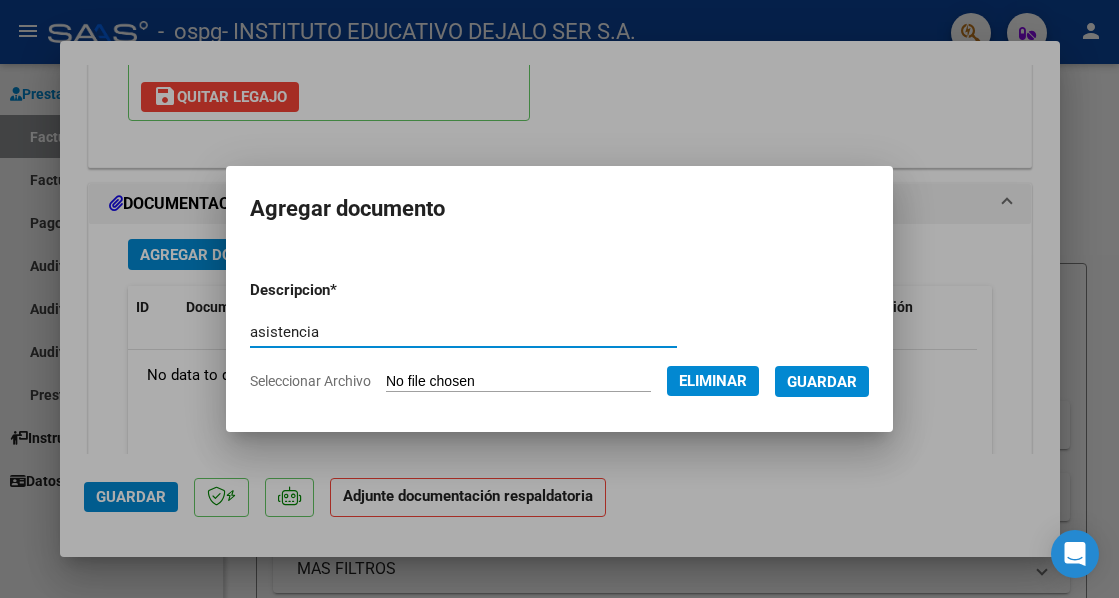 type on "asistencia" 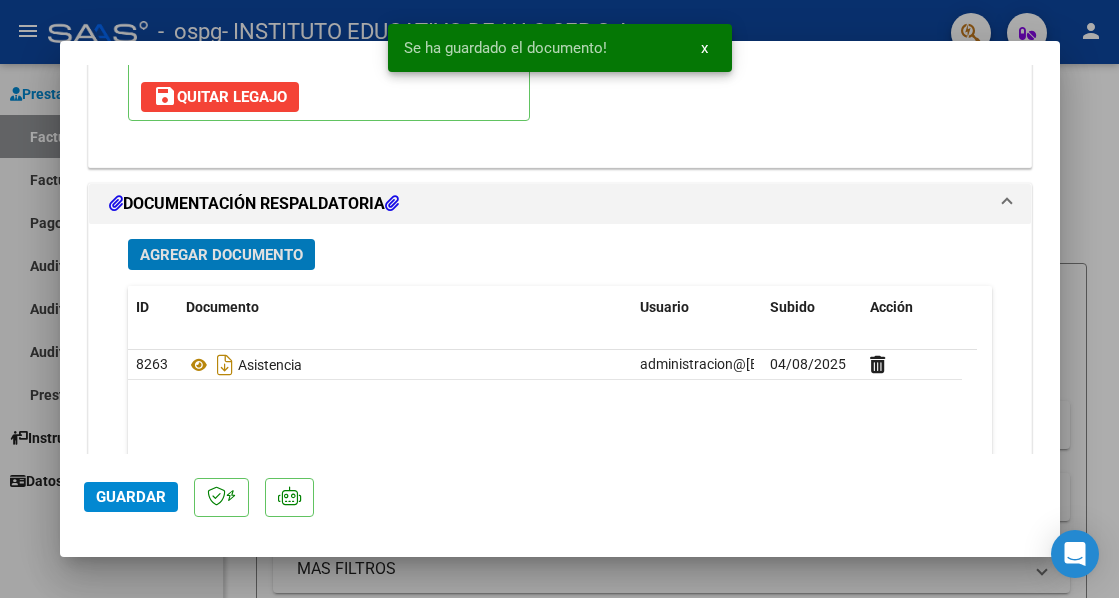click on "Guardar" 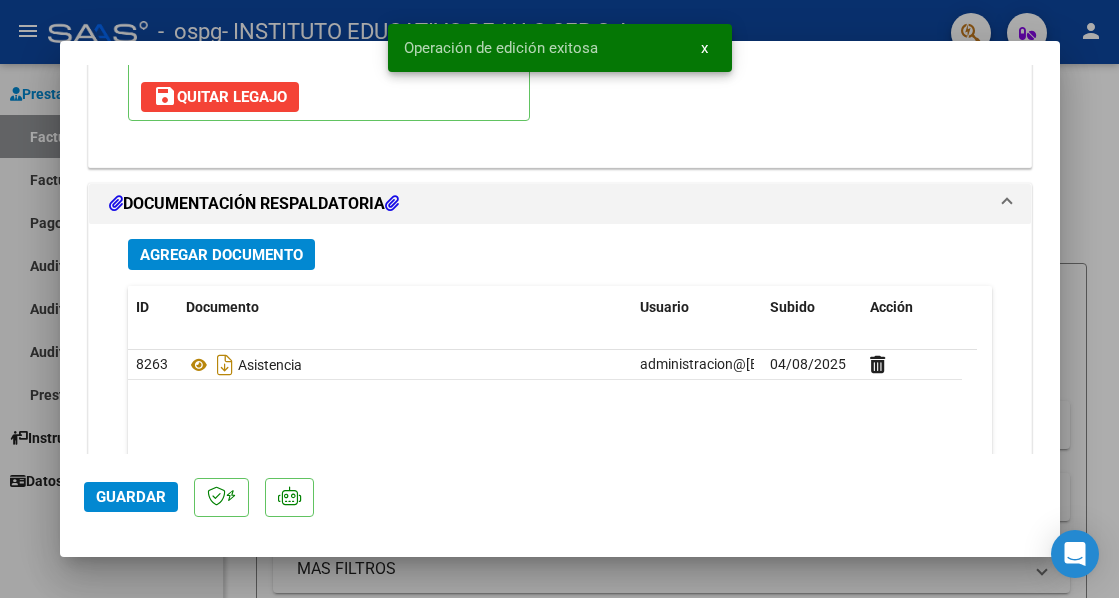 click on "menu -   ospg   - INSTITUTO EDUCATIVO DEJALO SER S.A. person    Prestadores / Proveedores Facturas - Listado/Carga Facturas - Documentación Pagos x Transferencia Auditorías - Listado Auditorías - Comentarios Auditorías - Cambios Área Prestadores - Listado    Instructivos    Datos de contacto  Video tutorial   PRESTADORES -> Listado de CPBTs Emitidos por Prestadores / Proveedores (alt+q)
cloud_download  CSV  cloud_download  EXCEL  cloud_download  Estandar   Descarga Masiva
Filtros Id Area Area Todos Confirmado   Mostrar totalizadores   FILTROS DEL COMPROBANTE  Comprobante Tipo Comprobante Tipo Start date – End date Fec. Comprobante Desde / Hasta Días Emisión Desde(cant. días) Días Emisión Hasta(cant. días) CUIT / Razón Social Pto. Venta Nro. Comprobante Código SSS CAE Válido CAE Válido Todos Cargado Módulo Hosp. Todos Tiene facturacion Apócrifa Hospital Refes  FILTROS DE INTEGRACION  Período De Prestación Campos del Archivo de Rendición Devuelto x SSS (dr_envio) Todos Op" at bounding box center [559, 299] 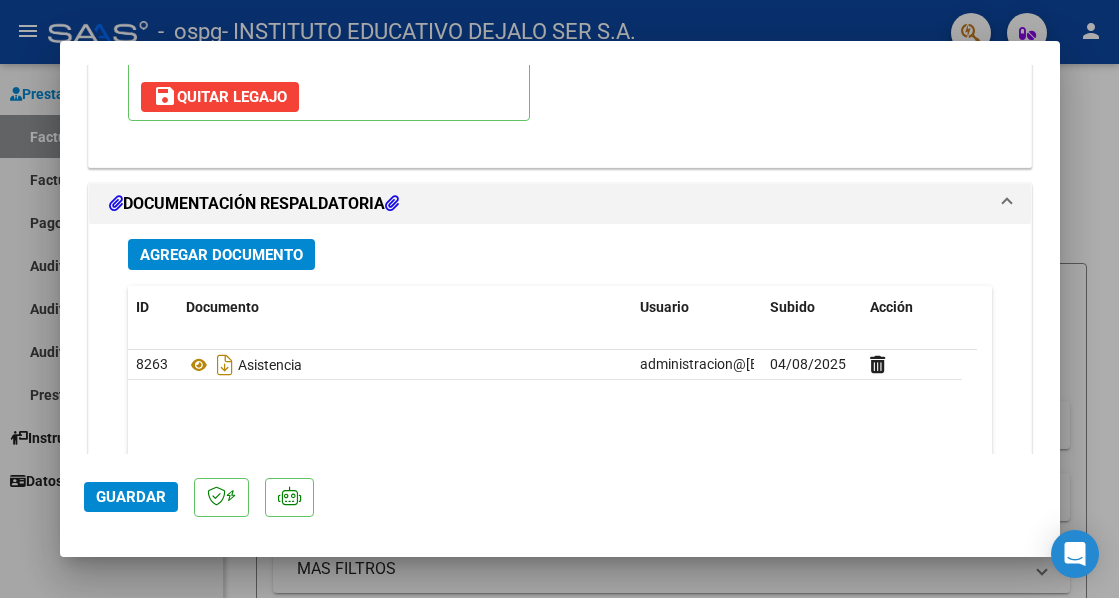 click on "COMPROBANTE VER COMPROBANTE       ESTADO:   Recibida. En proceso de confirmacion/aceptac por la OS.     El comprobante fue leído exitosamente.  DATOS DEL COMPROBANTE CUIT  *   [CUIT] Ingresar CUIT  ANALISIS PRESTADOR  INSTITUTO EDUCATIVO DEJALO SER S.A.  ARCA Padrón  Area destinado * Integración Seleccionar Area Período de Prestación (Ej: 202305 para Mayo 2023    202507 Ingrese el Período de Prestación como indica el ejemplo   Una vez que se asoció a un legajo aprobado no se puede cambiar el período de prestación.   Comprobante Tipo * Factura C Seleccionar Tipo Punto de Venta  *   2 Ingresar el Nro.  Número  *   20459 Ingresar el Nro.  Monto  *   $ 475.830,36 Ingresar el monto  Fecha del Cpbt.  *   2025-08-01 Ingresar la fecha  CAE / CAEA (no ingrese CAI)    75316614612094 Ingresar el CAE o CAEA (no ingrese CAI)  Fecha de Vencimiento    2025-08-11 Ingresar la fecha  Ref. Externa    07 Ingresar la ref.  N° Liquidación    Ingresar el N° Liquidación  COMENTARIOS 202507  CUIL:  202502  NO" at bounding box center [560, 298] 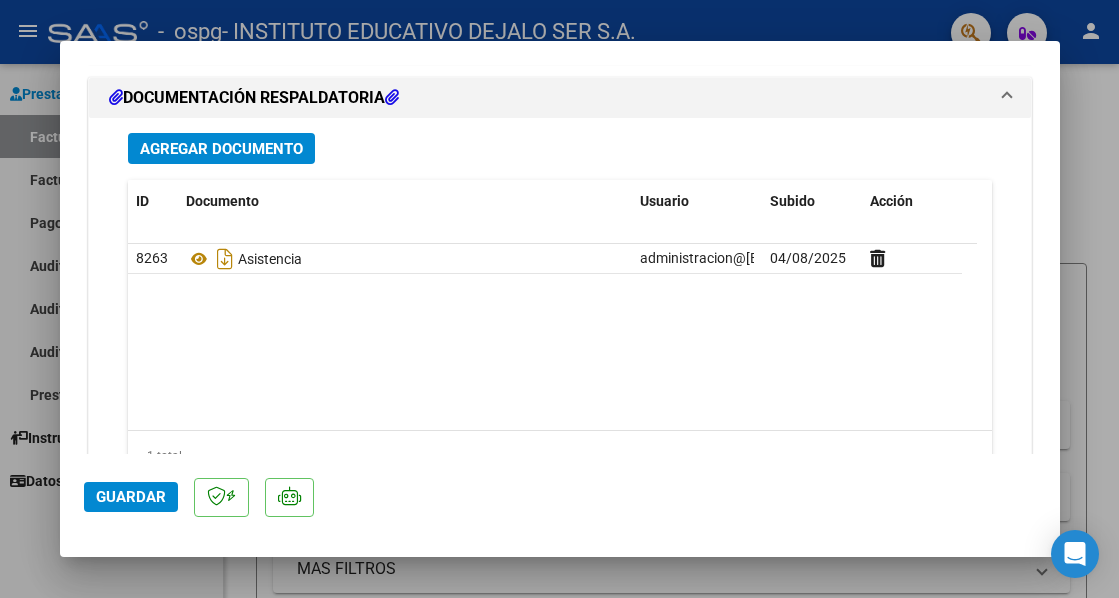 scroll, scrollTop: 2514, scrollLeft: 0, axis: vertical 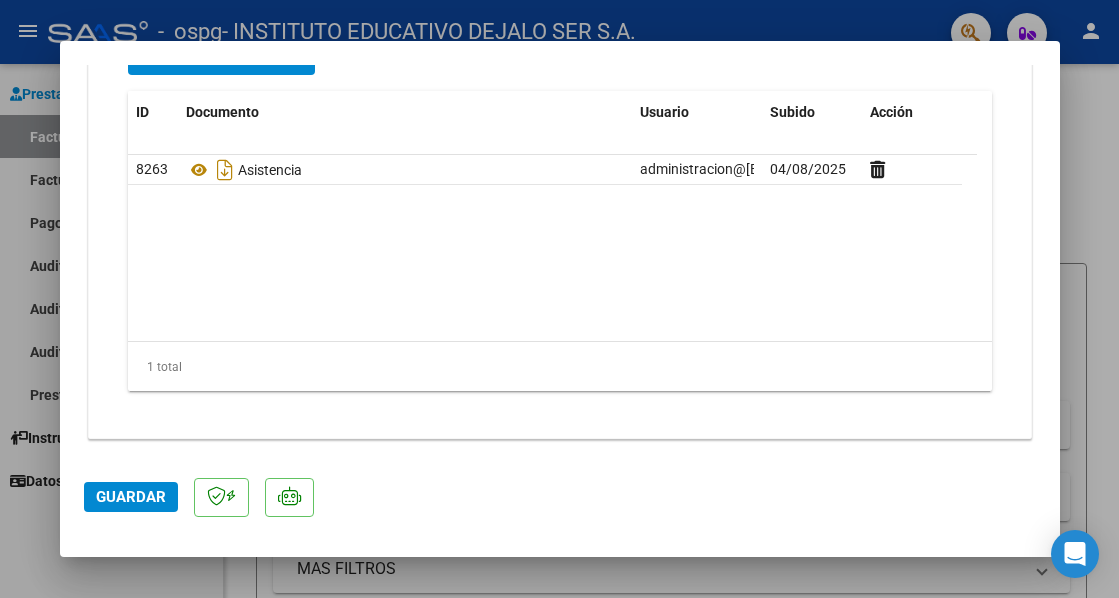 click on "Guardar" 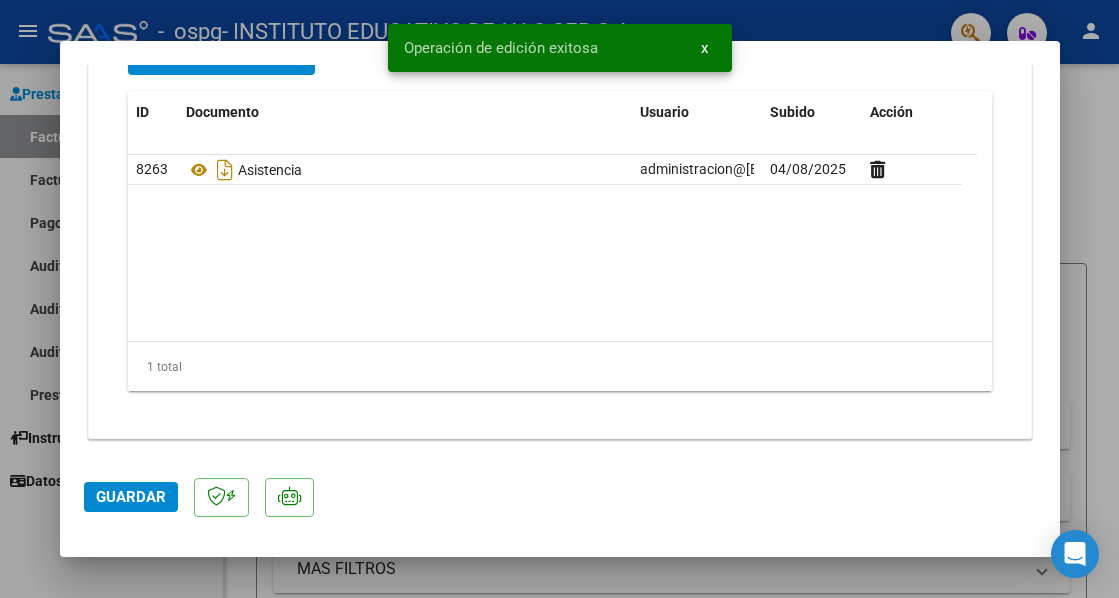 click on "x" at bounding box center [704, 48] 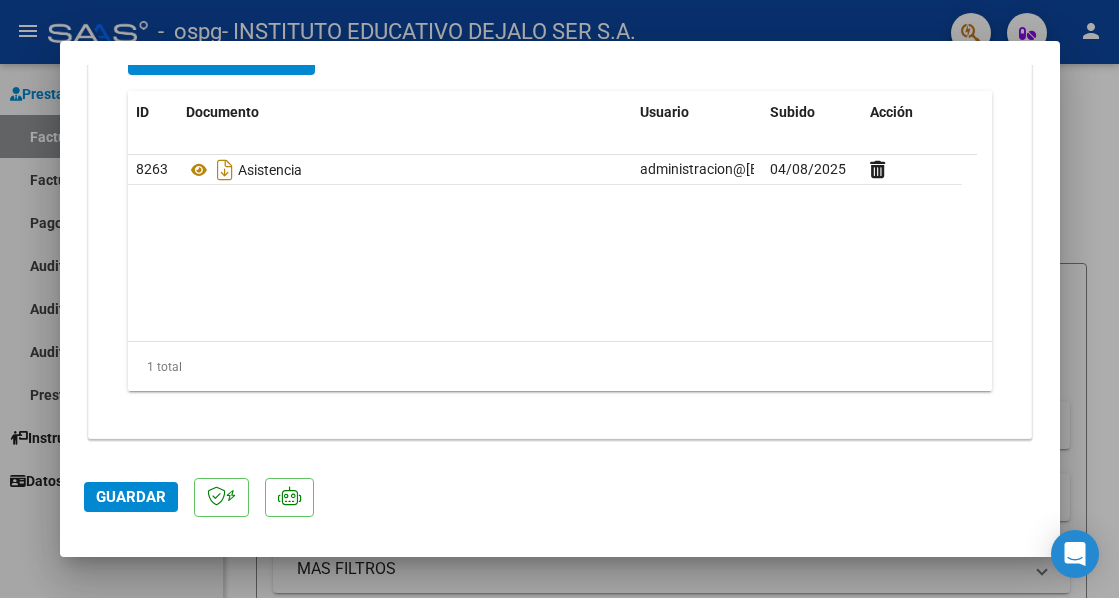 click at bounding box center (559, 299) 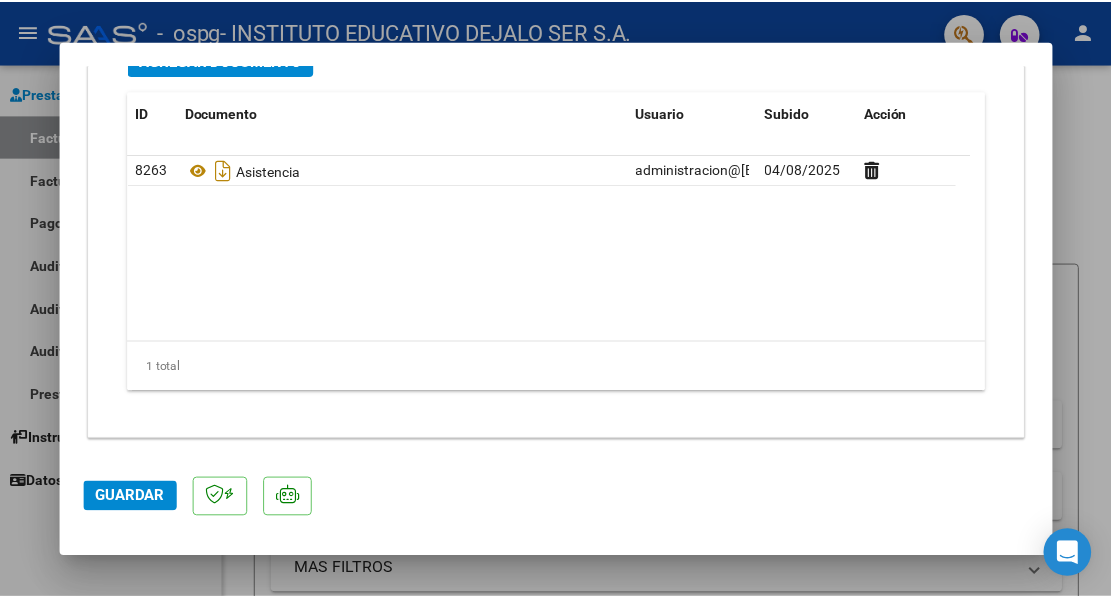 scroll, scrollTop: 2260, scrollLeft: 0, axis: vertical 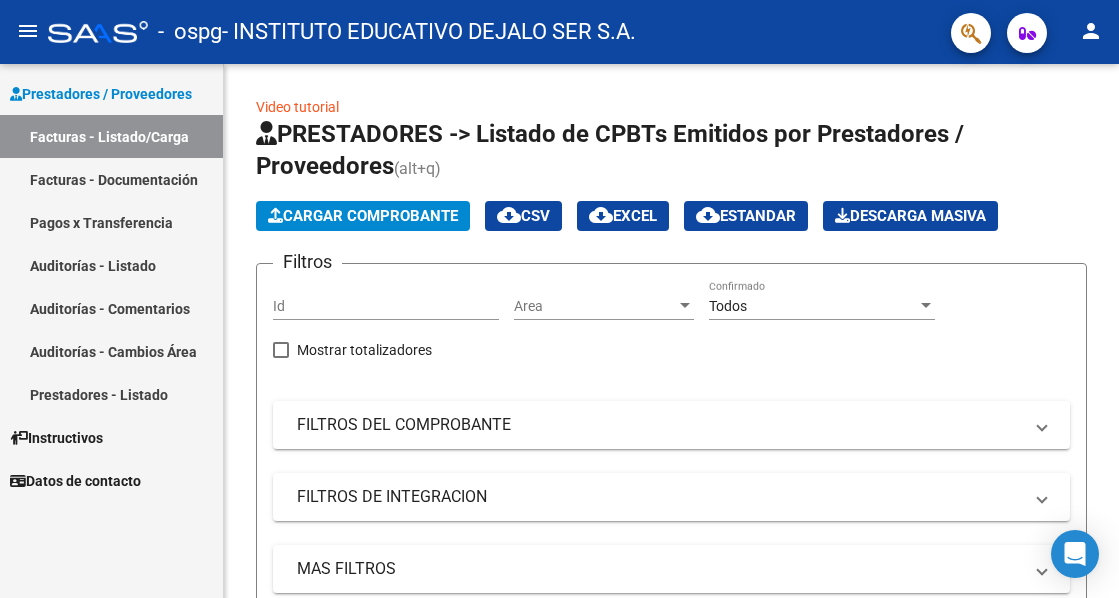click on "- INSTITUTO EDUCATIVO DEJALO SER S.A." 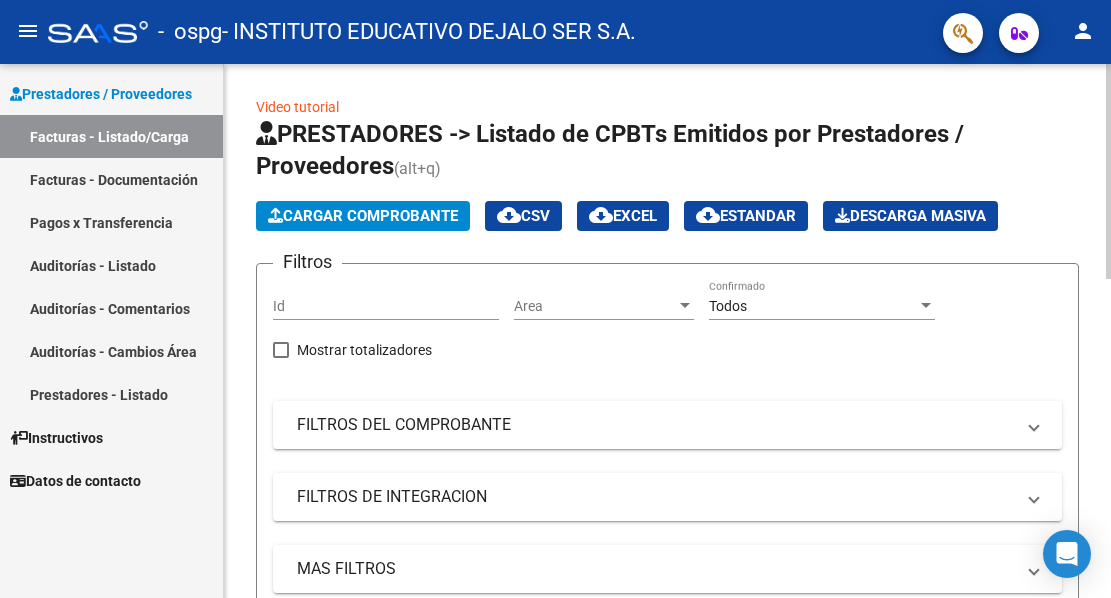 click on "Video tutorial   PRESTADORES -> Listado de CPBTs Emitidos por Prestadores / Proveedores (alt+q)   Cargar Comprobante
cloud_download  CSV  cloud_download  EXCEL  cloud_download  Estandar   Descarga Masiva
Filtros Id Area Area Todos Confirmado   Mostrar totalizadores   FILTROS DEL COMPROBANTE  Comprobante Tipo Comprobante Tipo Start date – End date Fec. Comprobante Desde / Hasta Días Emisión Desde(cant. días) Días Emisión Hasta(cant. días) CUIT / Razón Social Pto. Venta Nro. Comprobante Código SSS CAE Válido CAE Válido Todos Cargado Módulo Hosp. Todos Tiene facturacion Apócrifa Hospital Refes  FILTROS DE INTEGRACION  Período De Prestación Campos del Archivo de Rendición Devuelto x SSS (dr_envio) Todos Rendido x SSS (dr_envio) Tipo de Registro Tipo de Registro Período Presentación Período Presentación Campos del Legajo Asociado (preaprobación) Afiliado Legajo (cuil/nombre) Todos Solo facturas preaprobadas  MAS FILTROS  Todos Con Doc. Respaldatoria Todos Con Trazabilidad Todos – – 3" 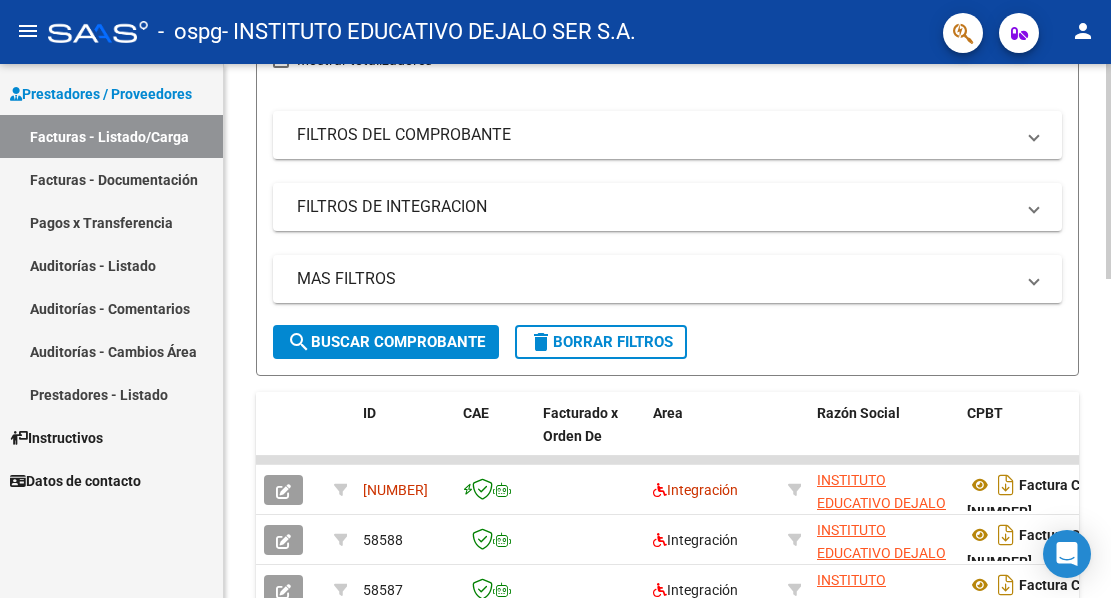 scroll, scrollTop: 0, scrollLeft: 0, axis: both 